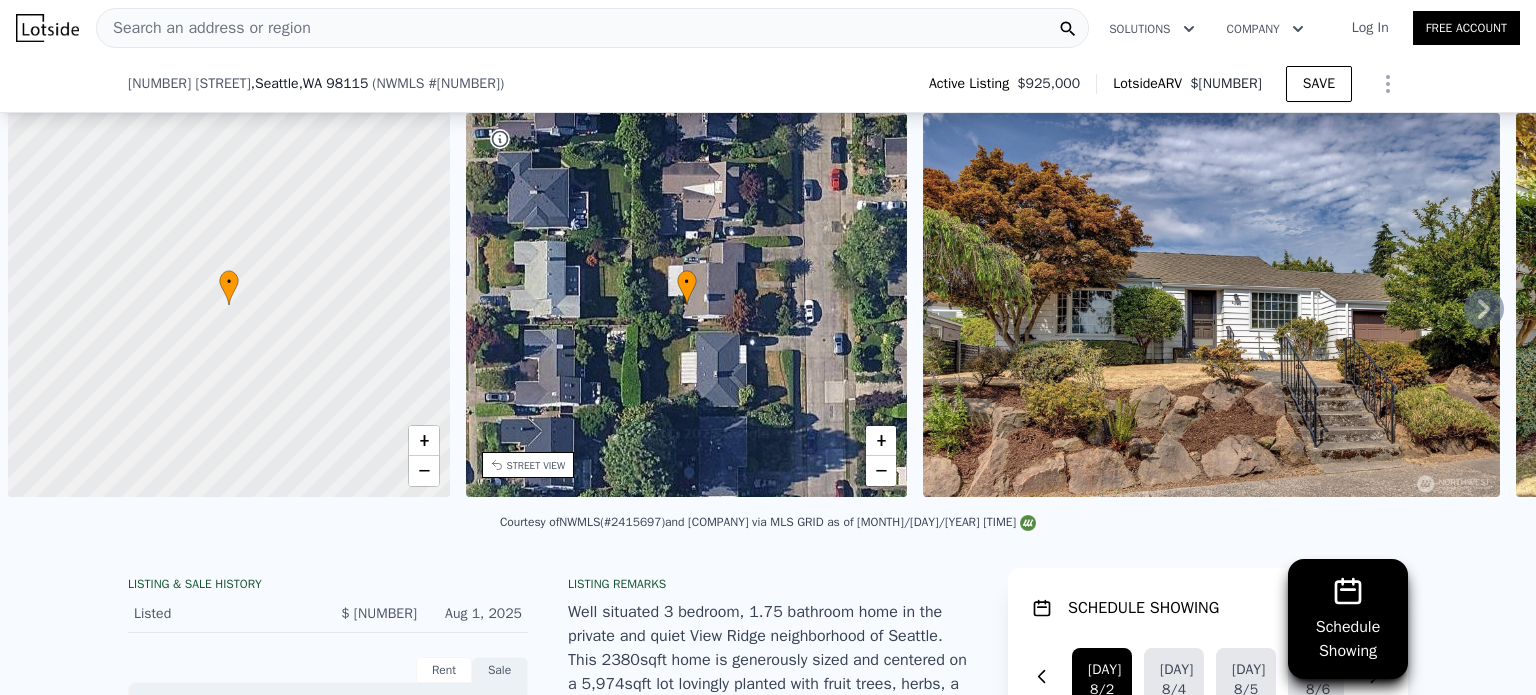 scroll, scrollTop: 0, scrollLeft: 0, axis: both 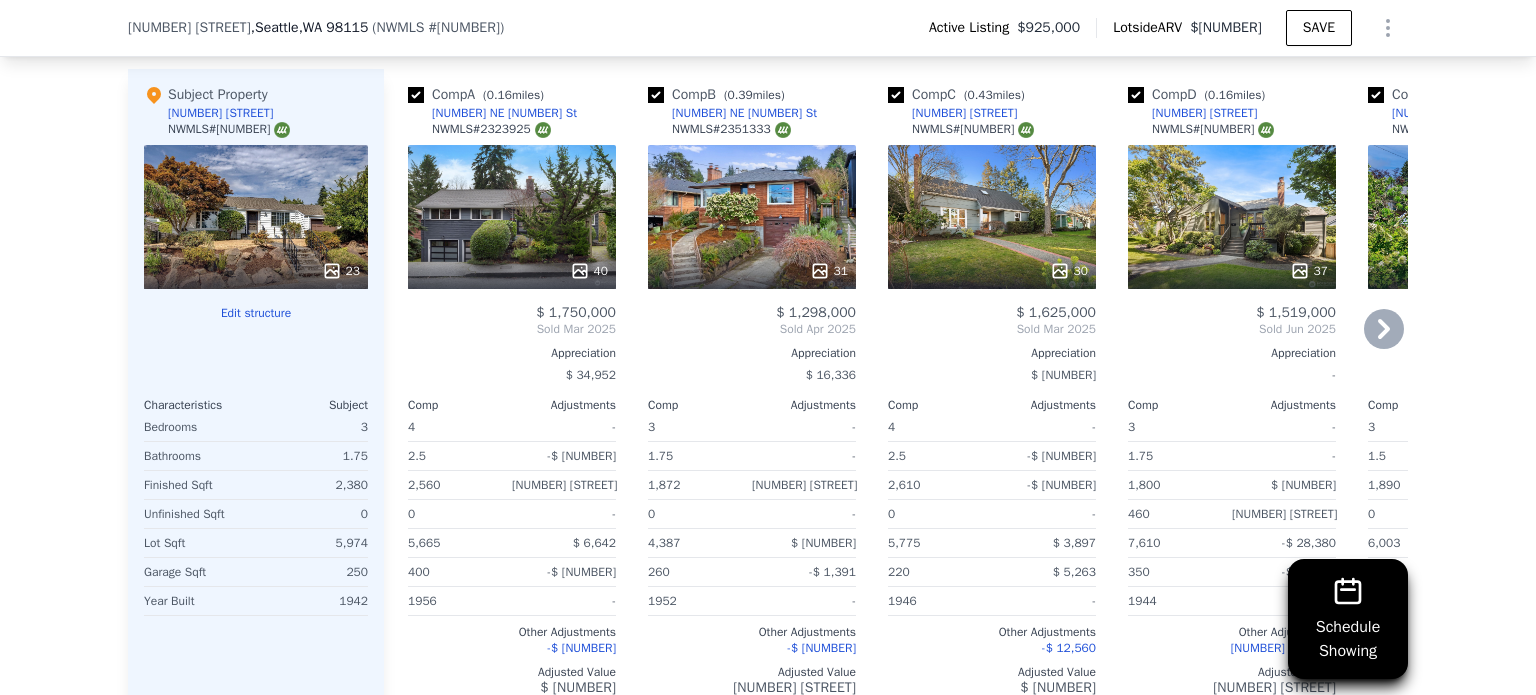click on "37" at bounding box center (1232, 217) 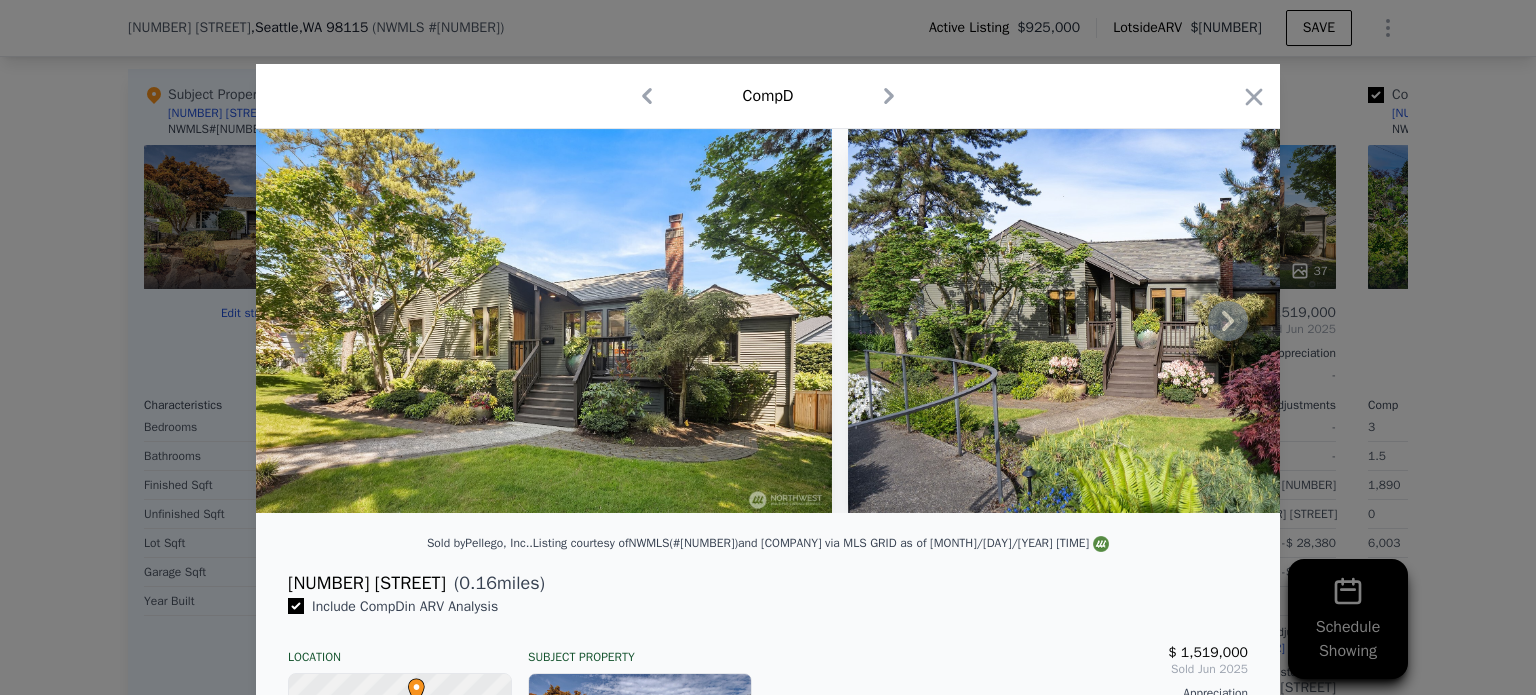 click 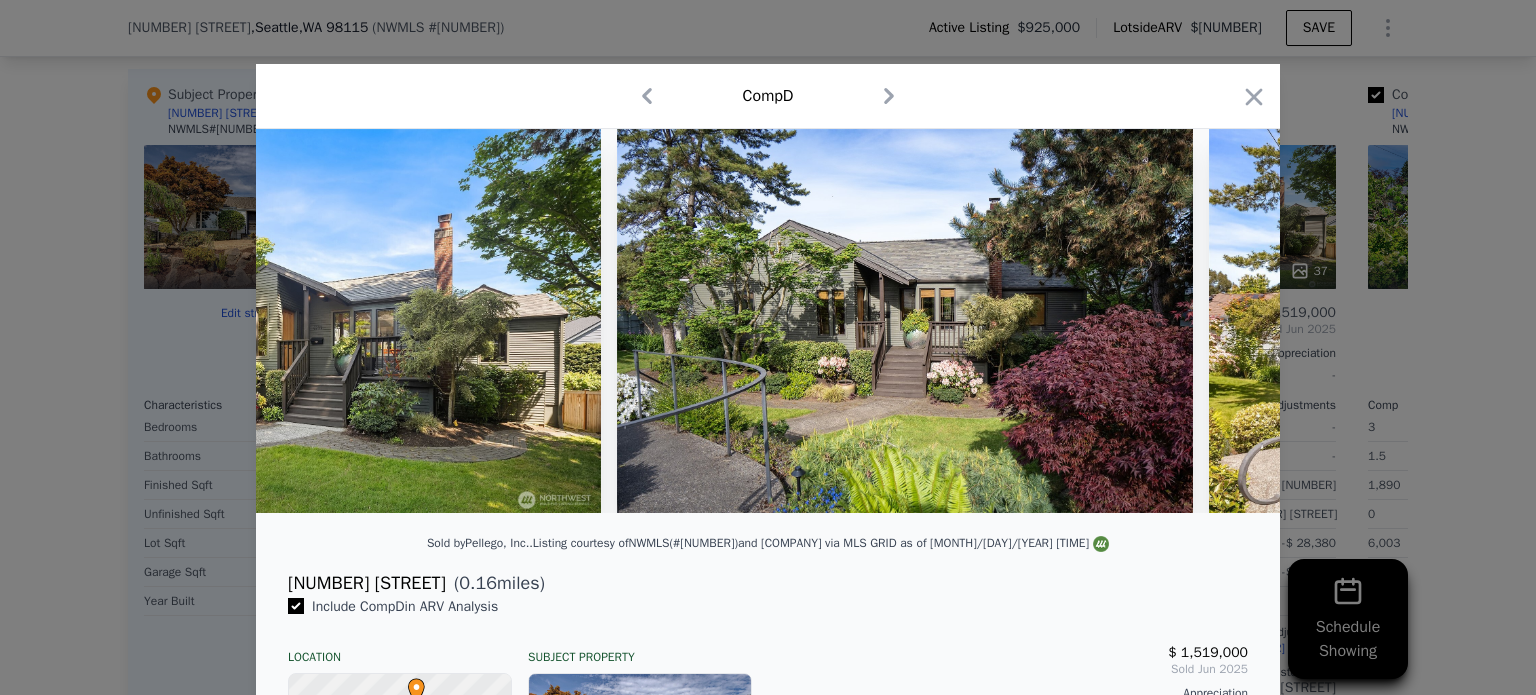 scroll, scrollTop: 0, scrollLeft: 480, axis: horizontal 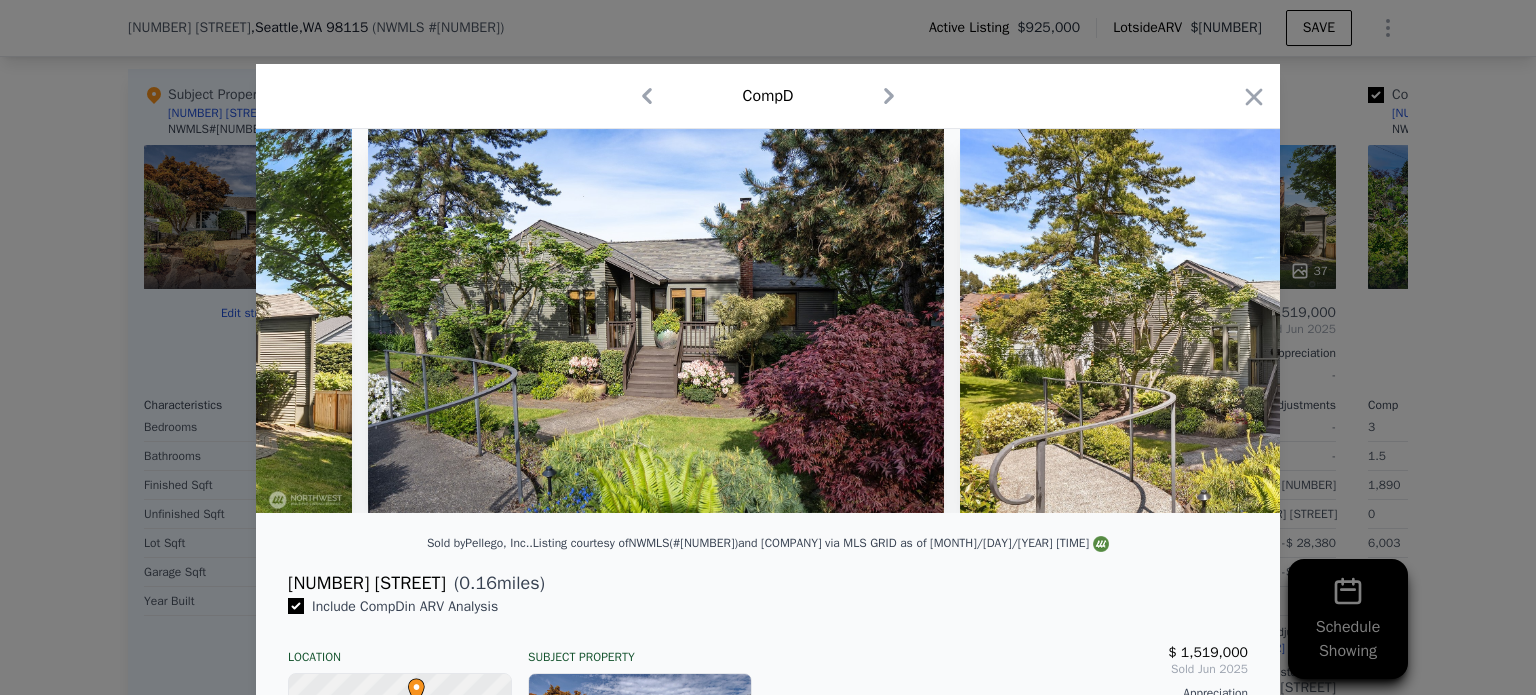click at bounding box center [1248, 321] 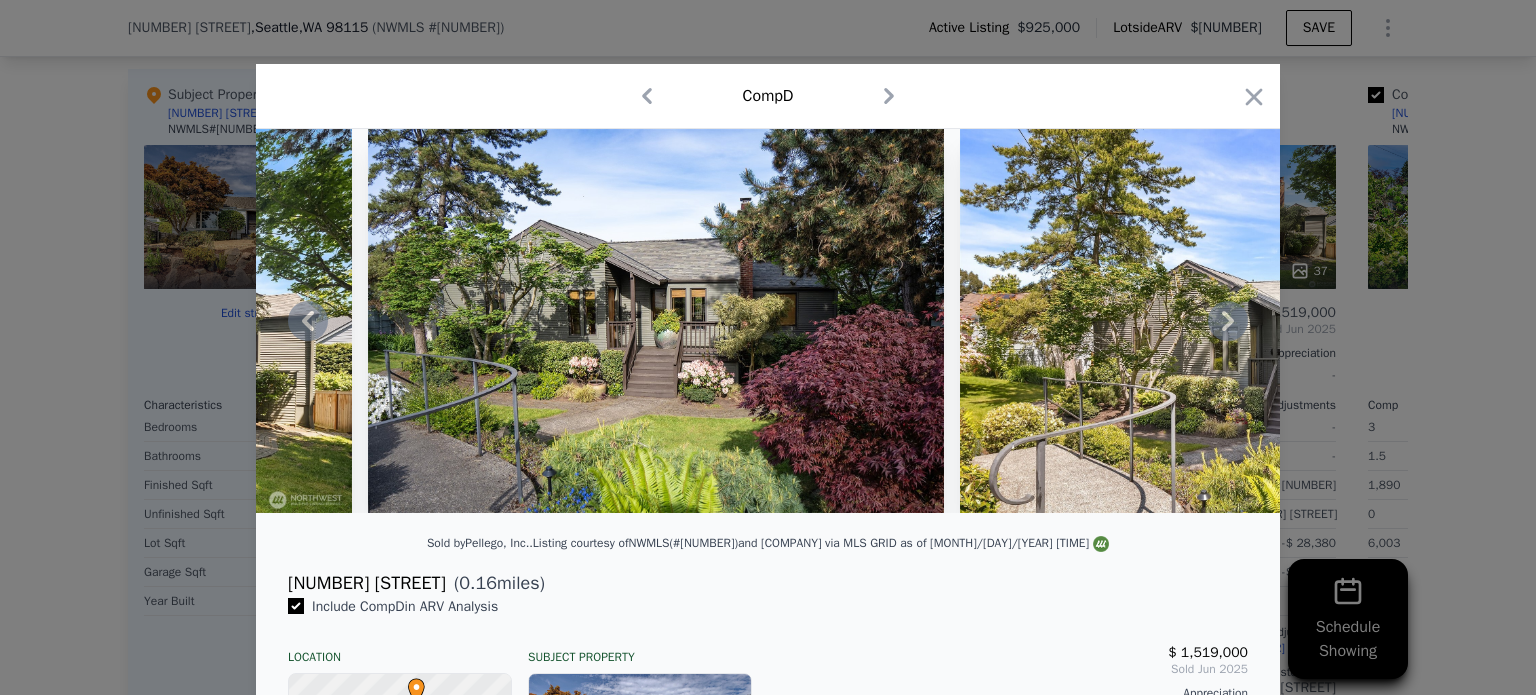click 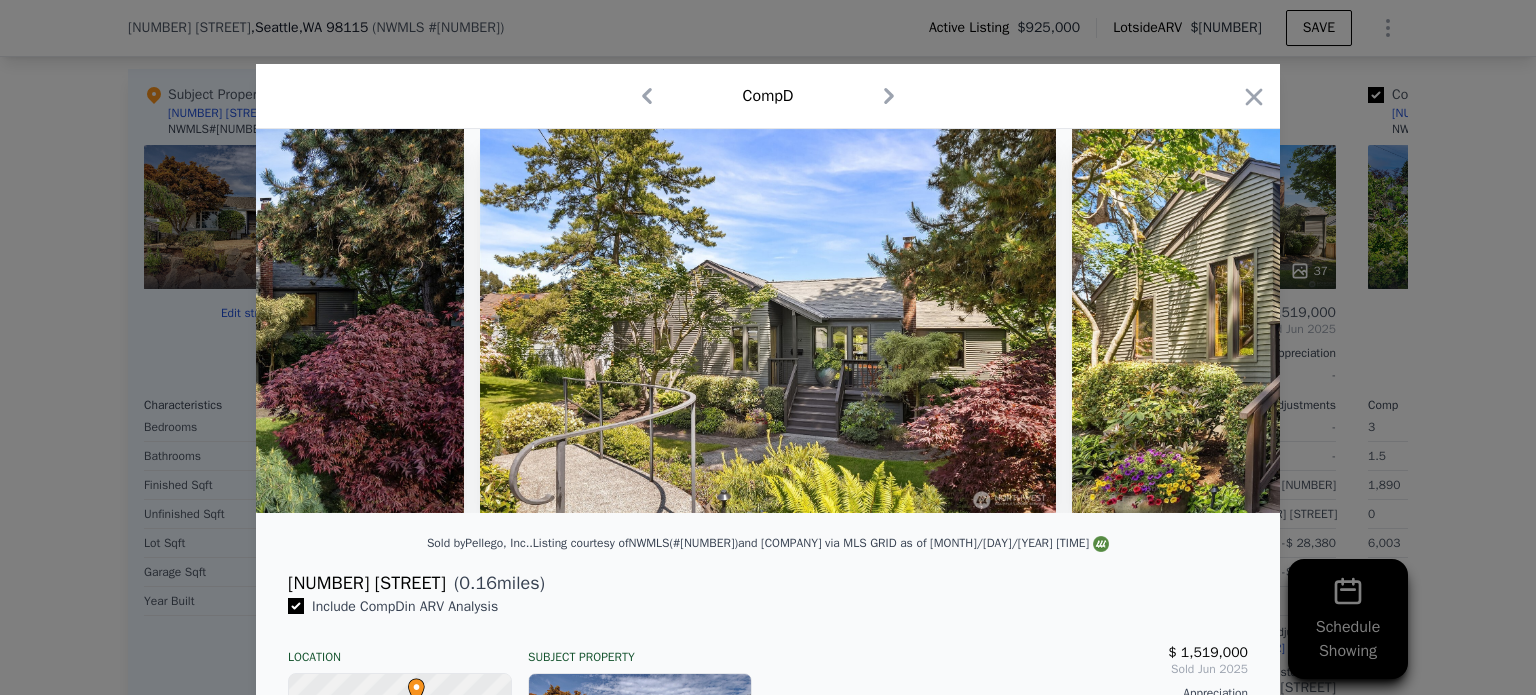 click at bounding box center [1360, 321] 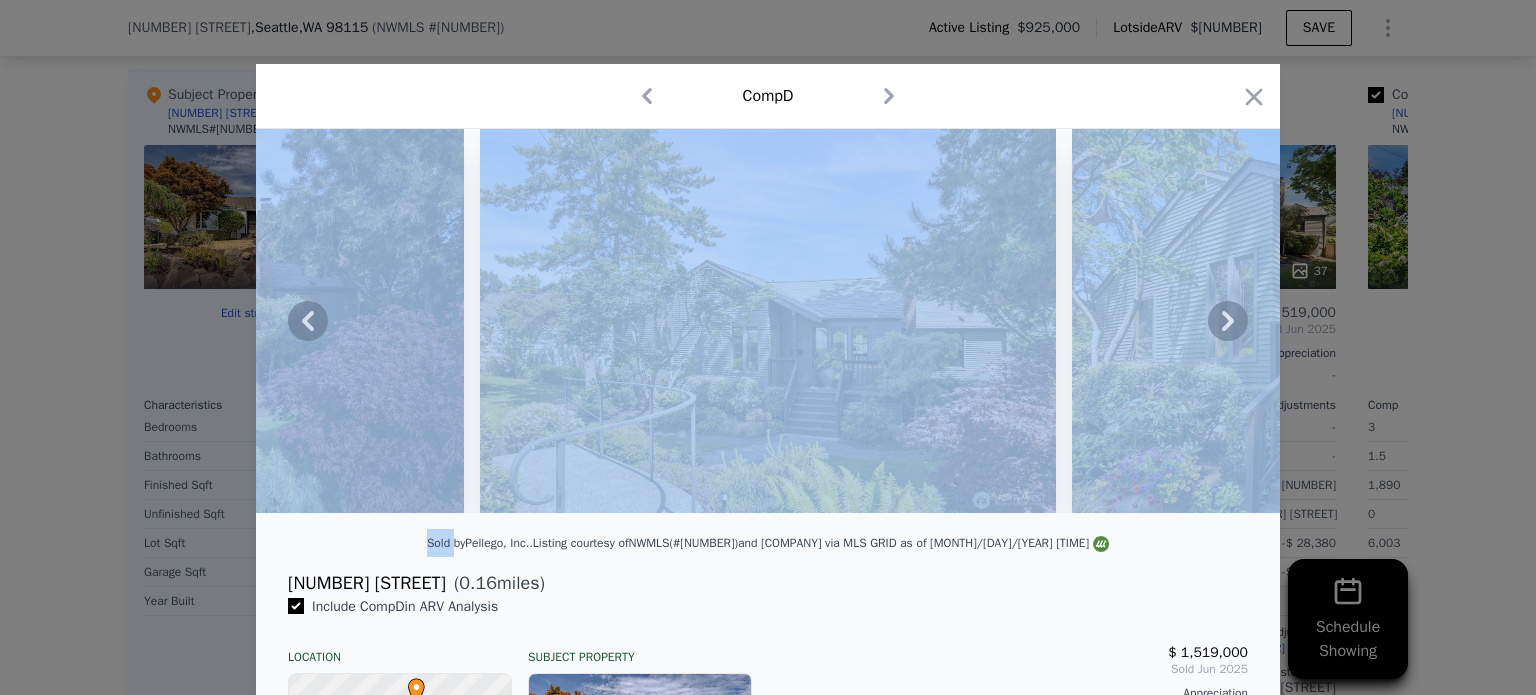 click 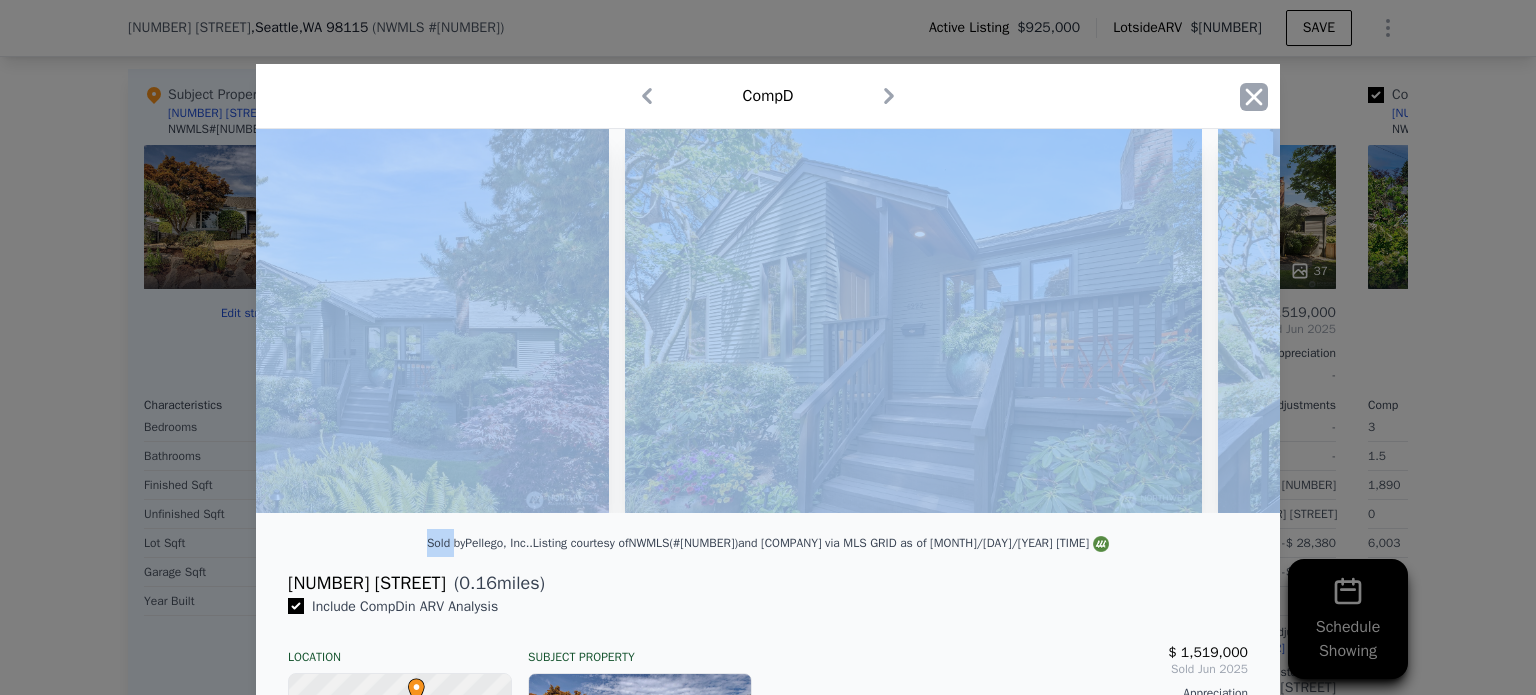 scroll, scrollTop: 0, scrollLeft: 1440, axis: horizontal 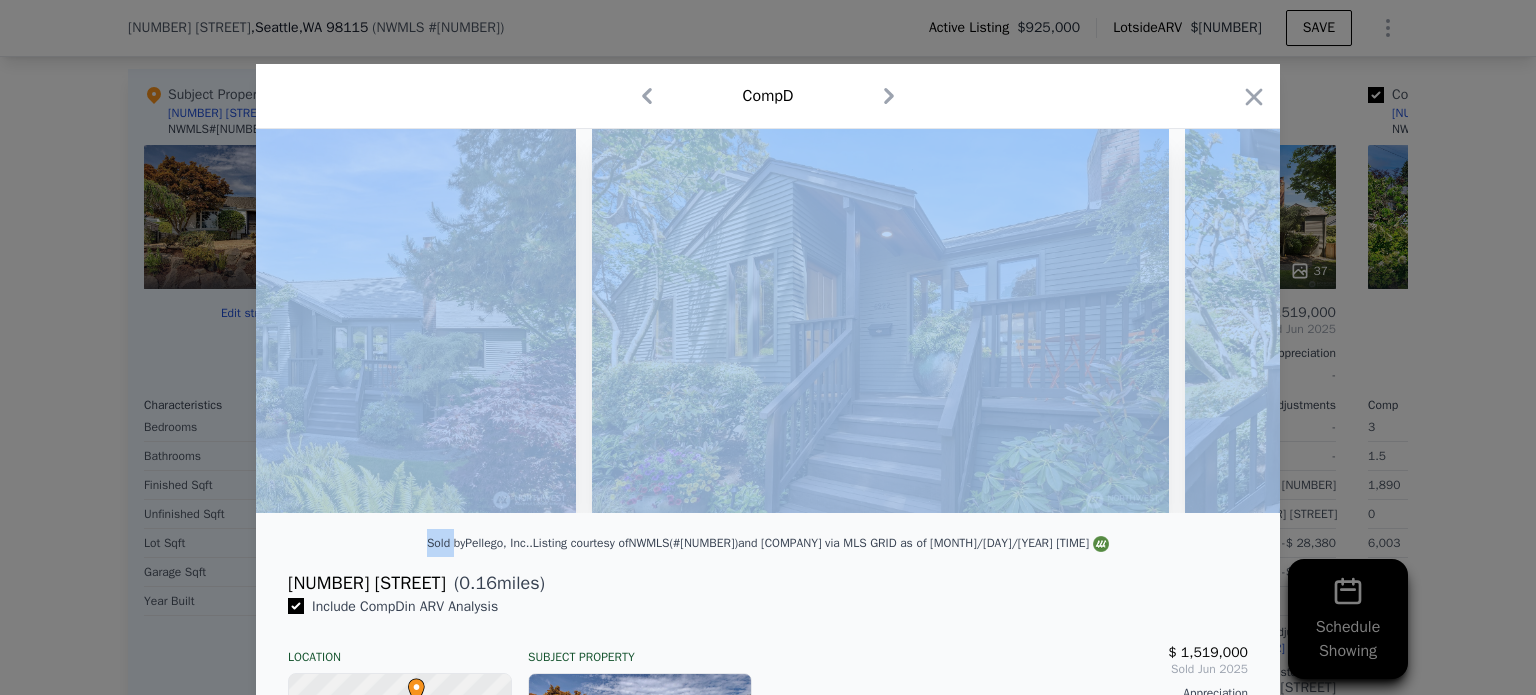 click at bounding box center [880, 321] 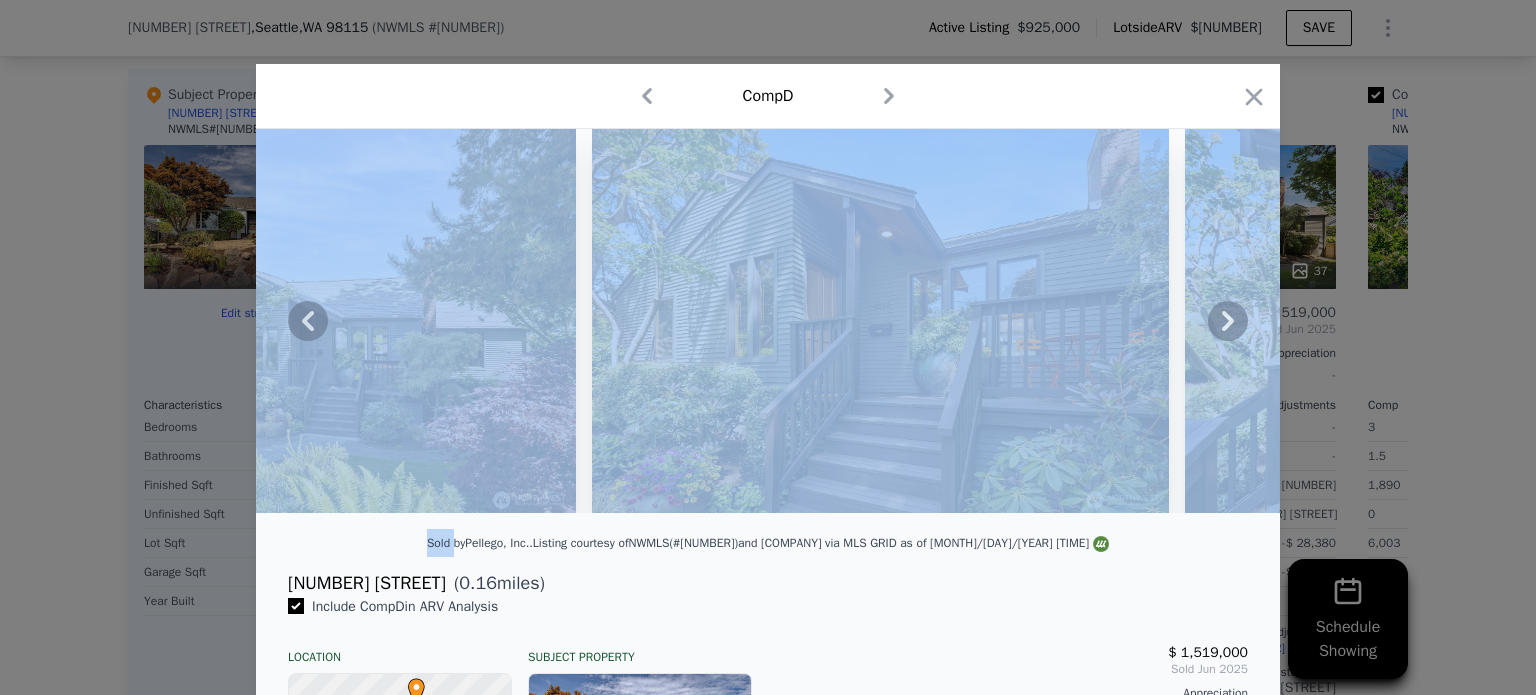 click 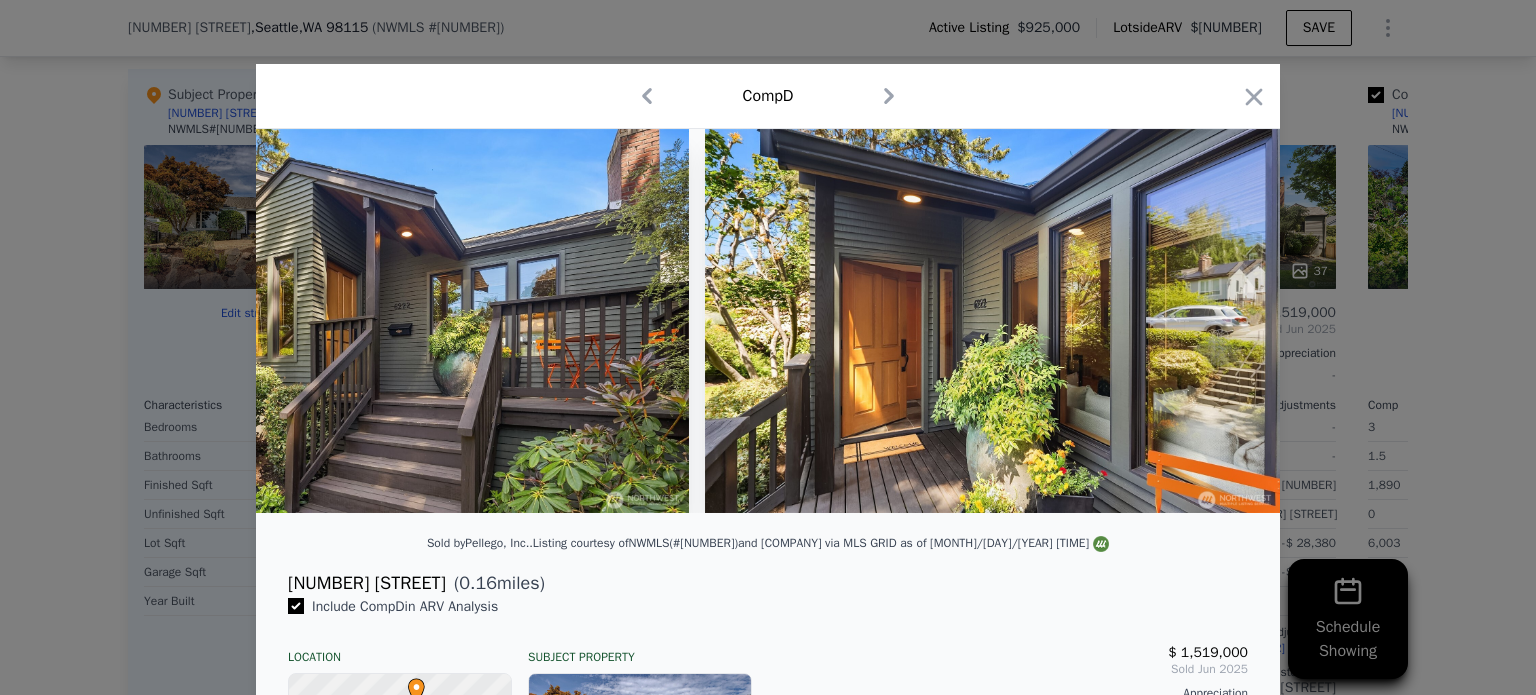 click at bounding box center (993, 321) 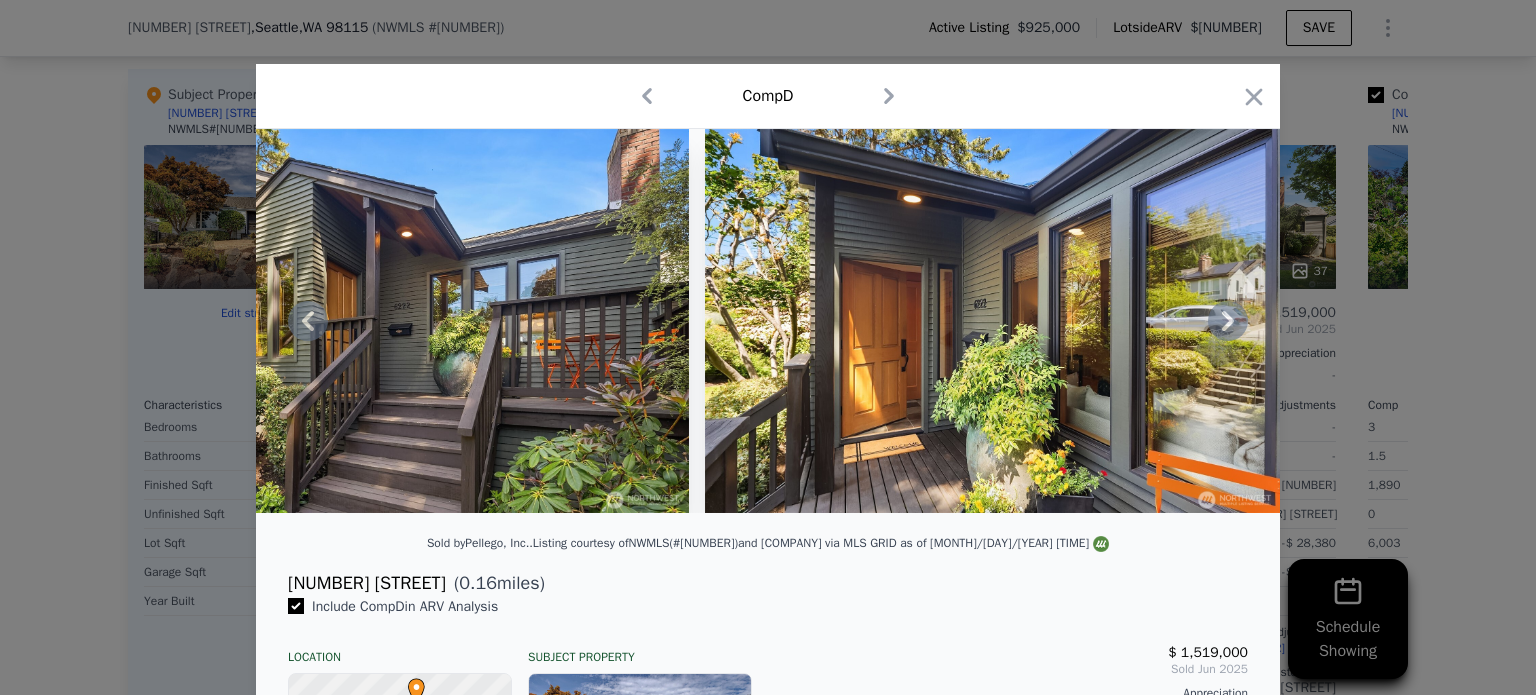click 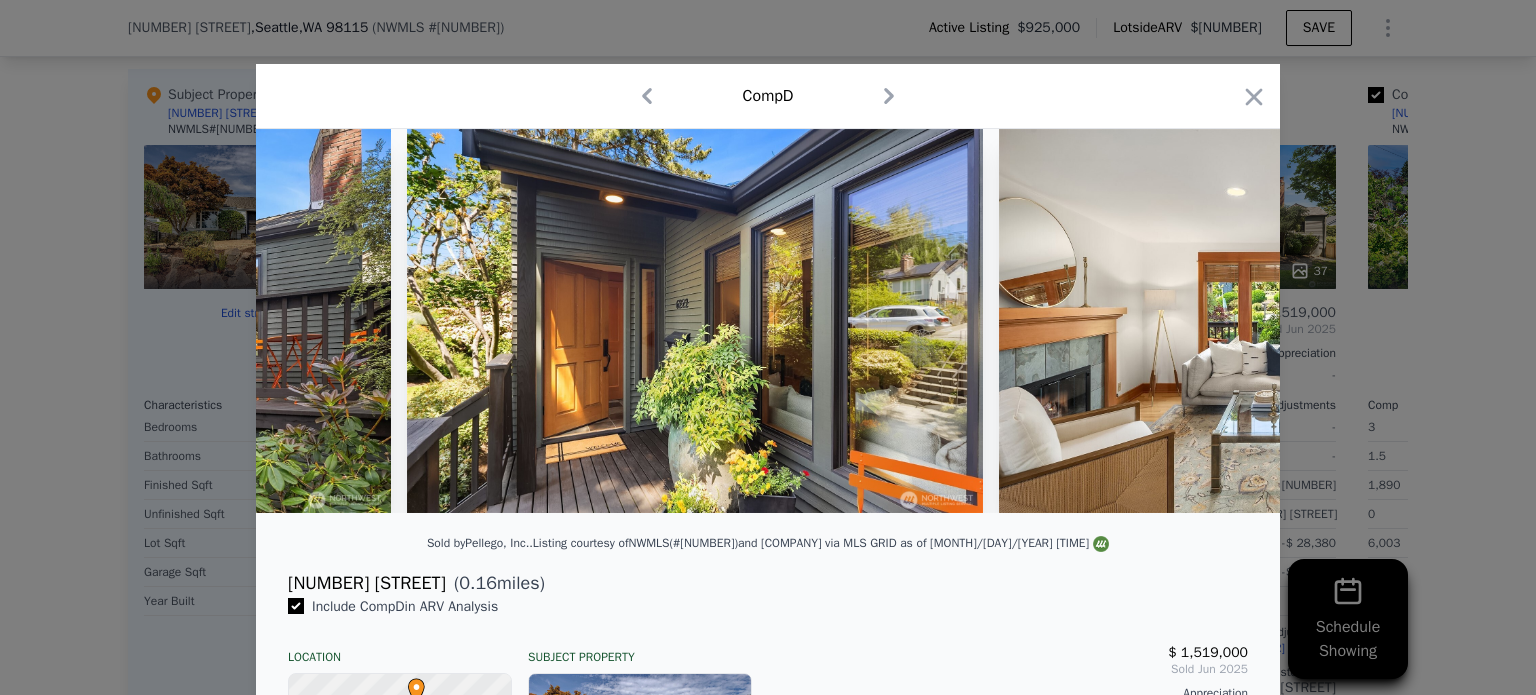 scroll, scrollTop: 0, scrollLeft: 2400, axis: horizontal 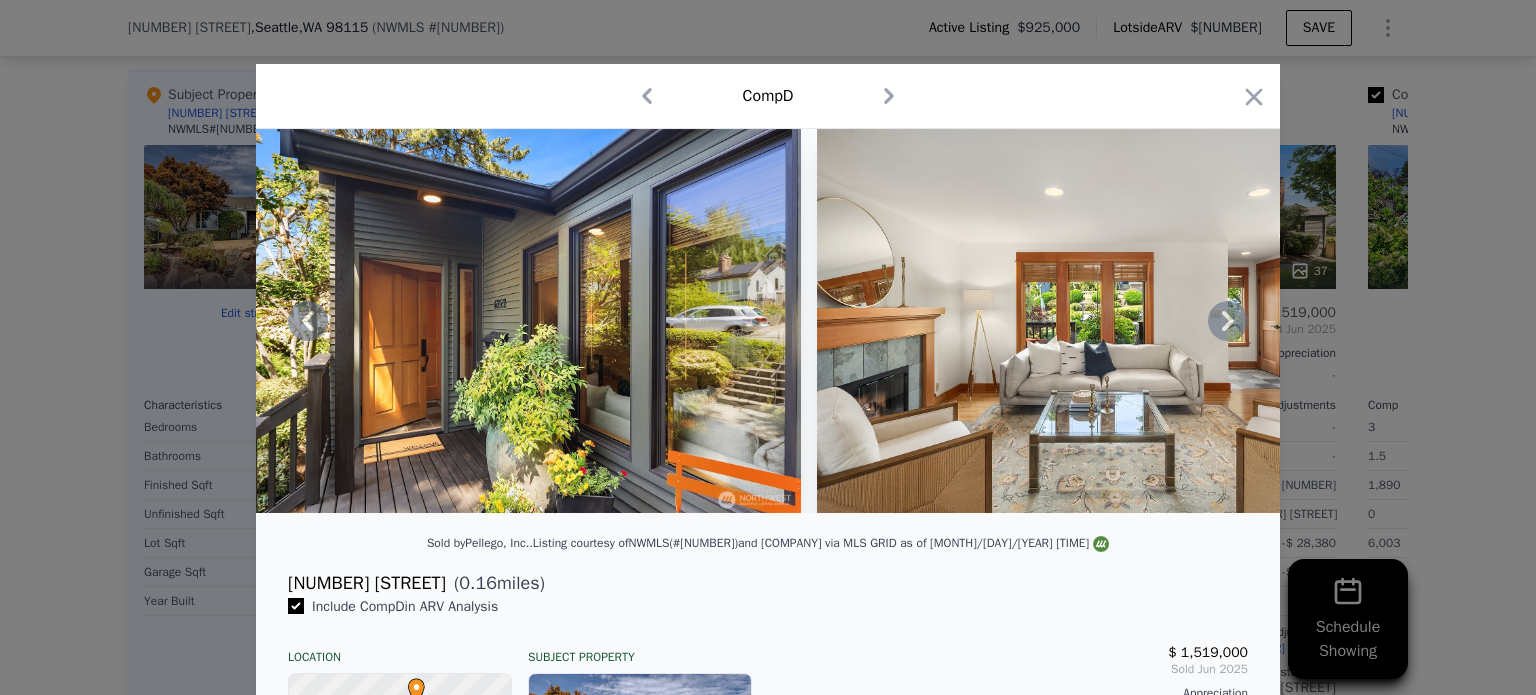 click at bounding box center [768, 321] 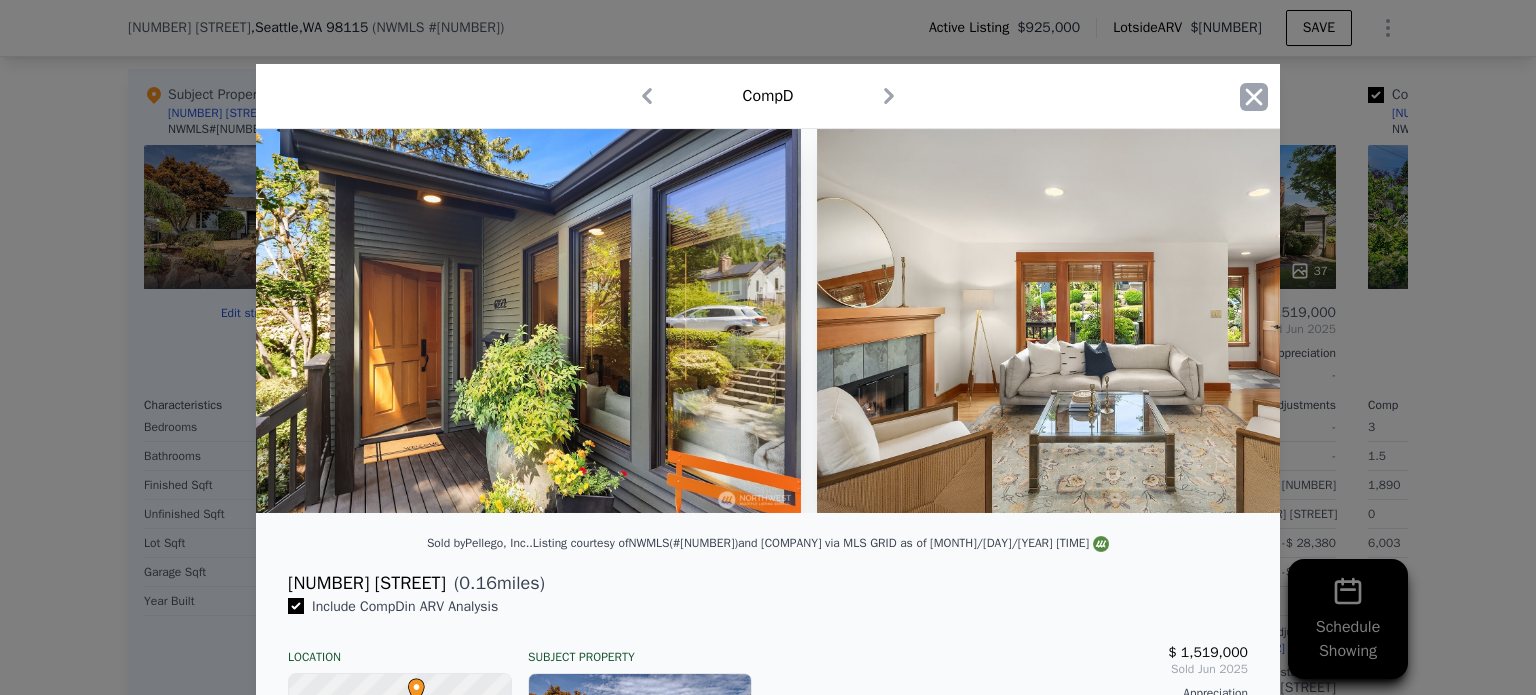 click 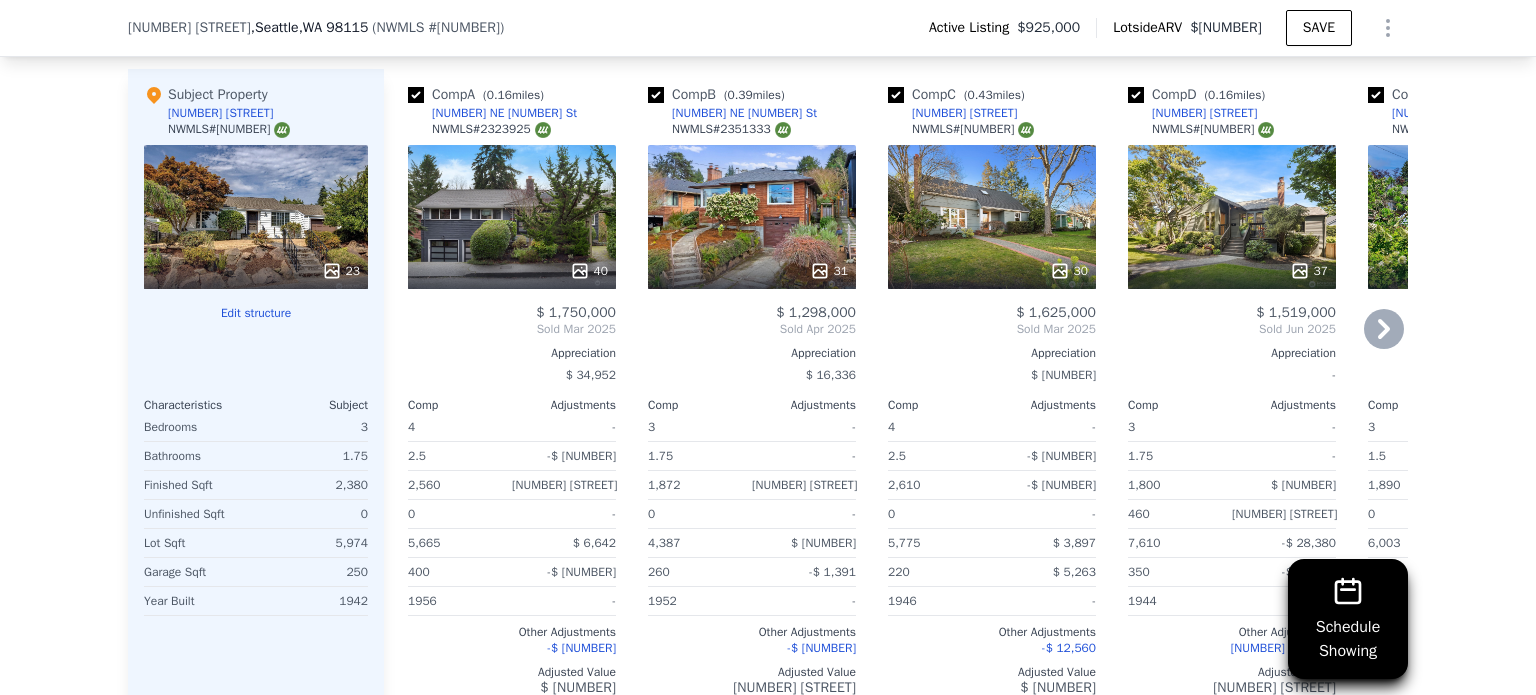 click 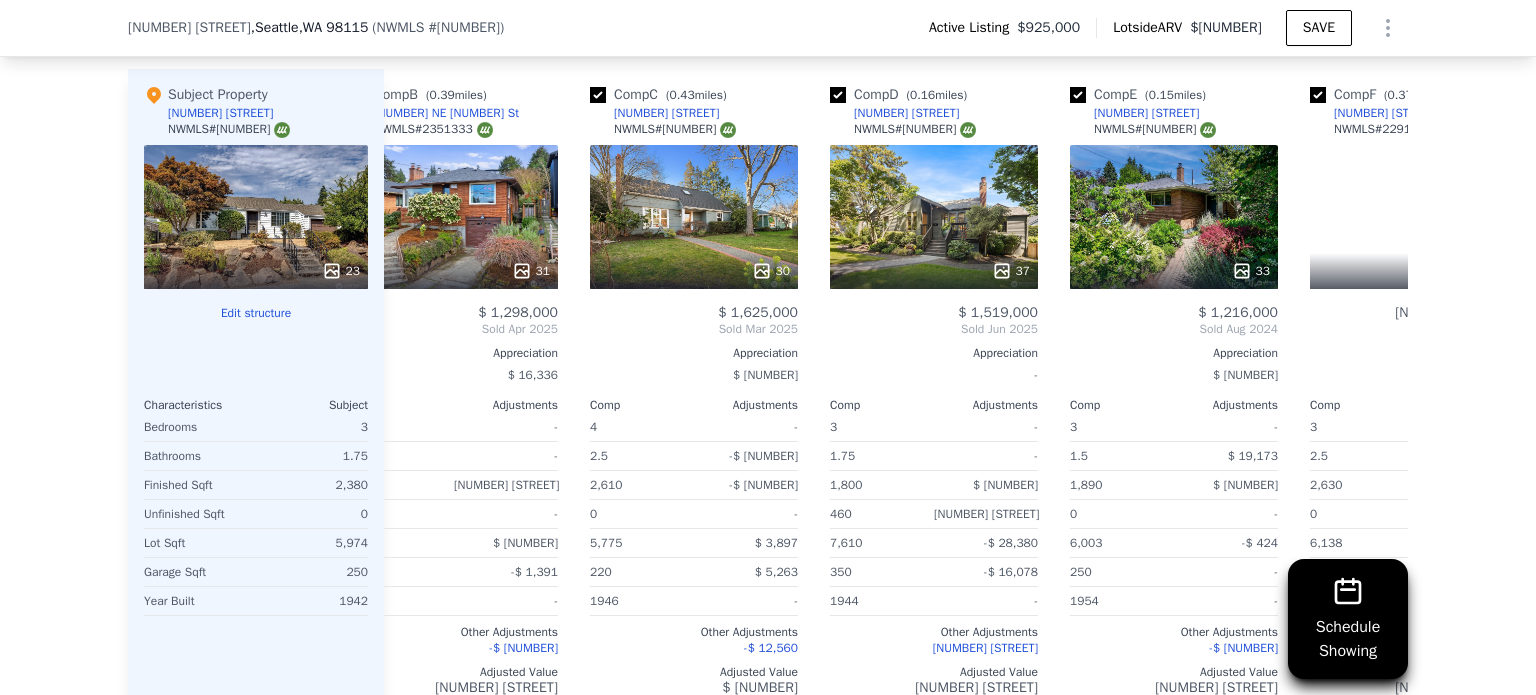 scroll, scrollTop: 0, scrollLeft: 480, axis: horizontal 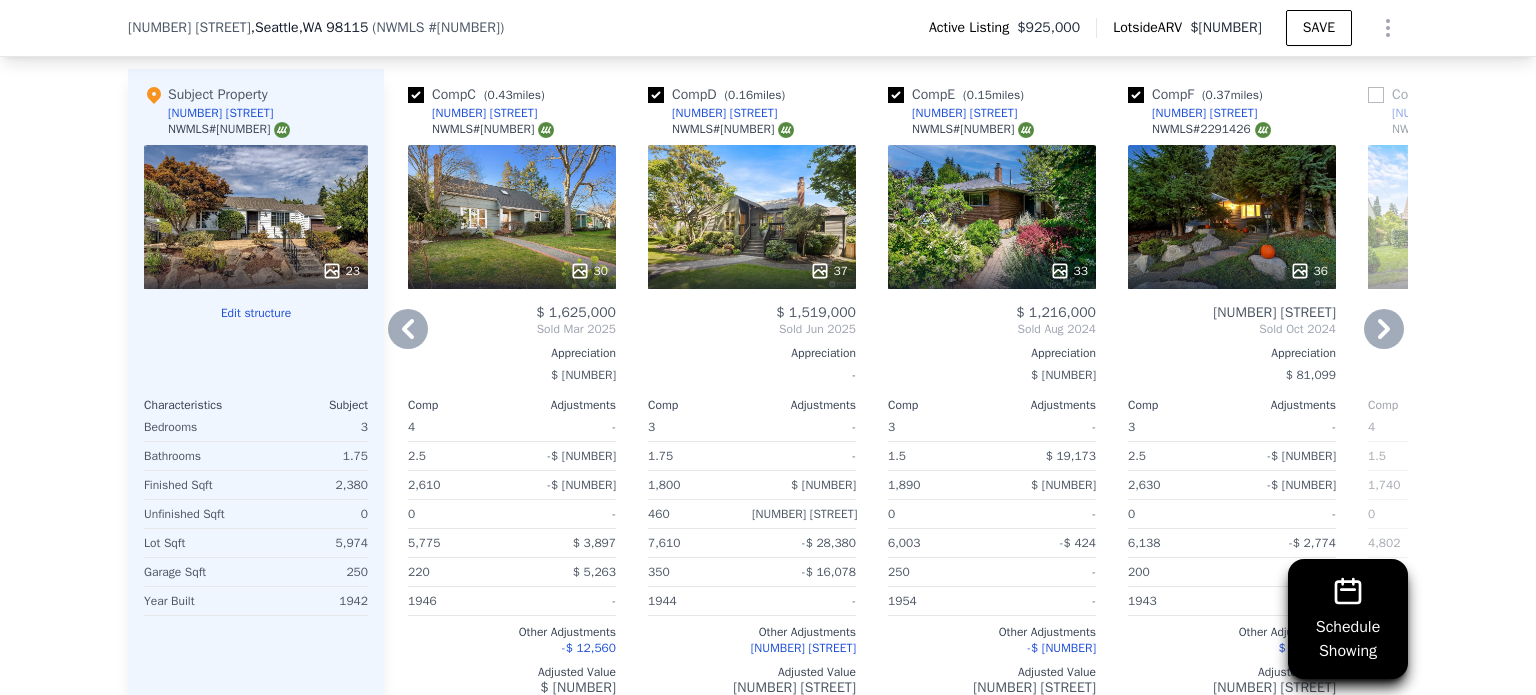 click on "33" at bounding box center [992, 217] 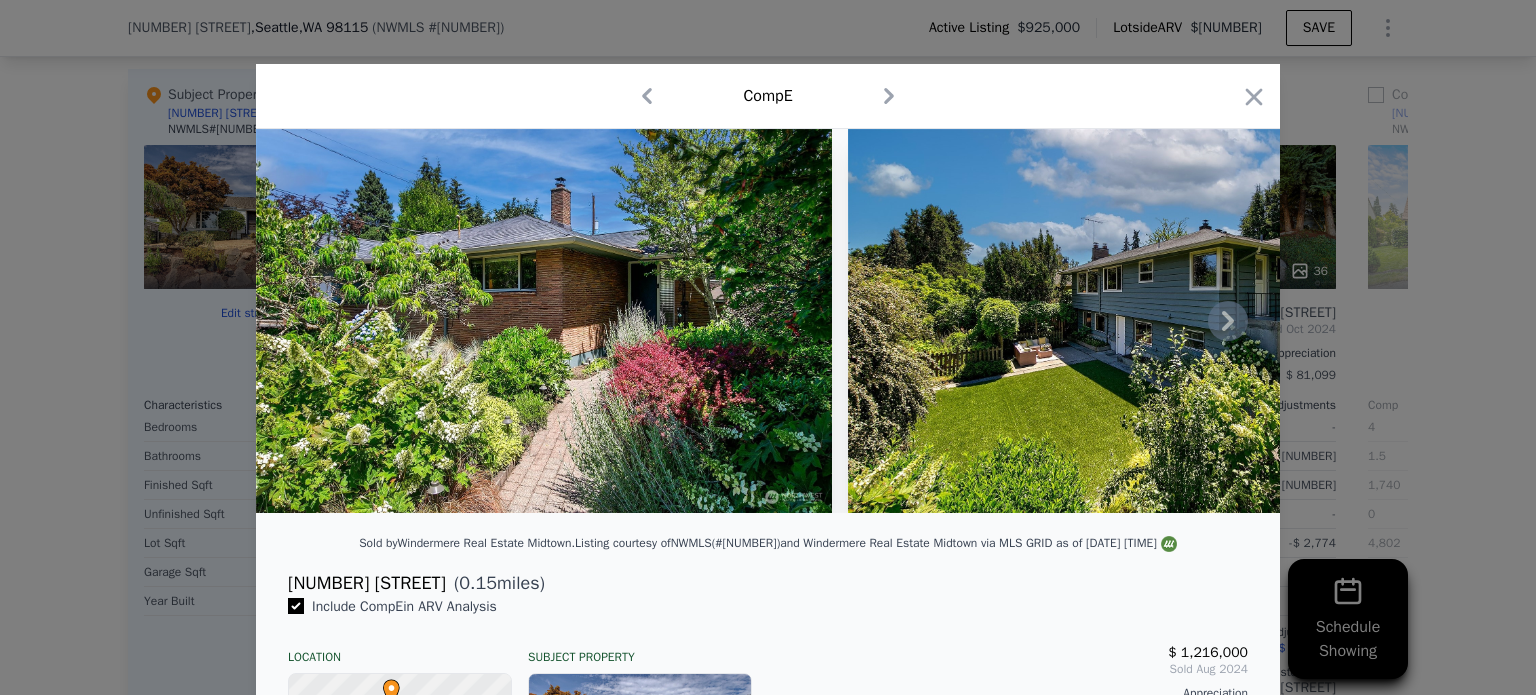 click 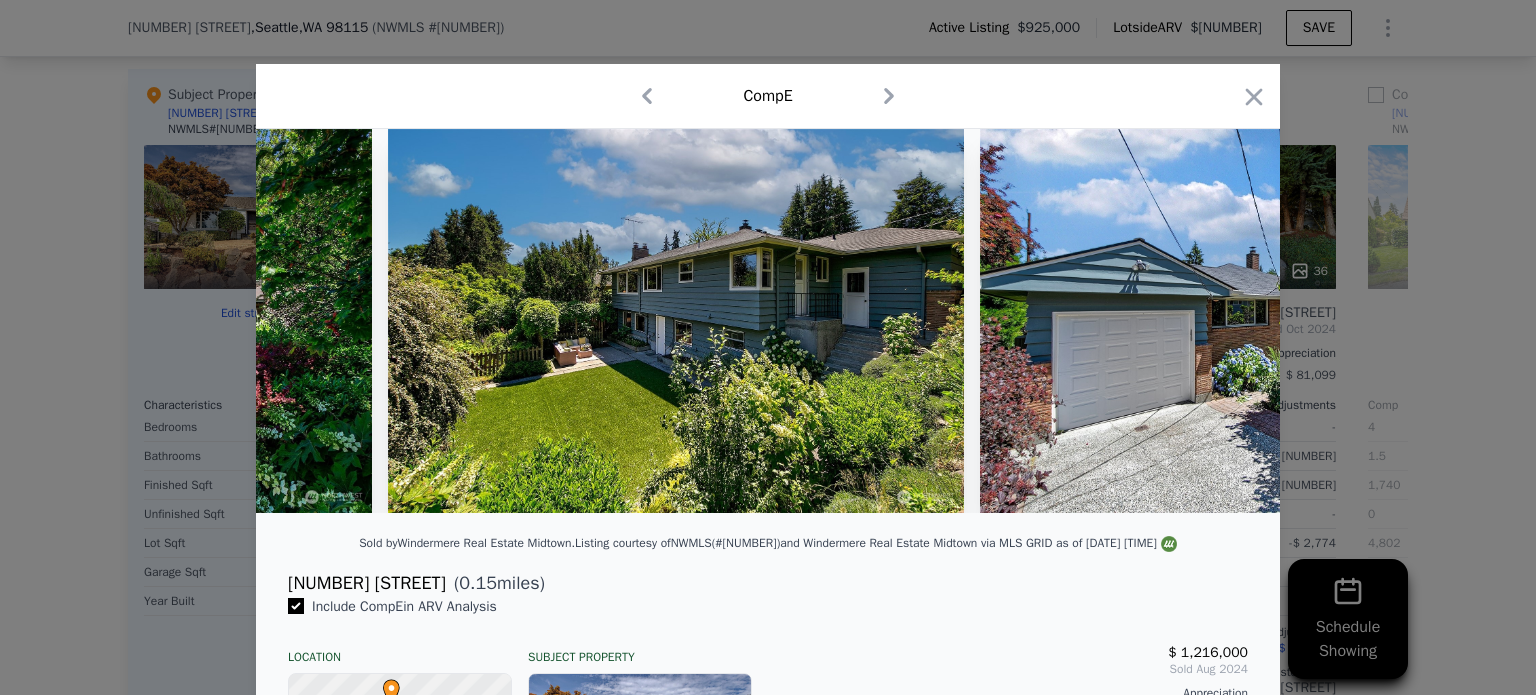 scroll, scrollTop: 0, scrollLeft: 480, axis: horizontal 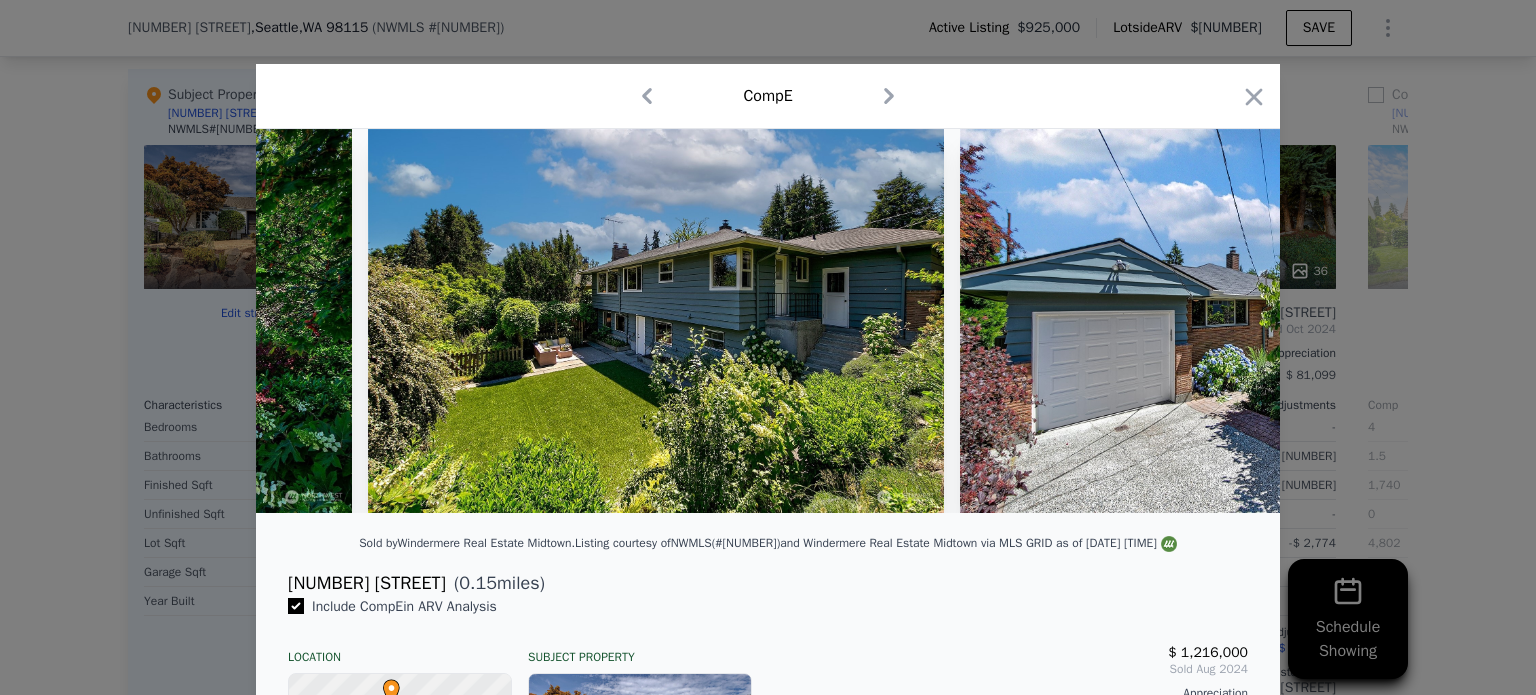 click at bounding box center [768, 321] 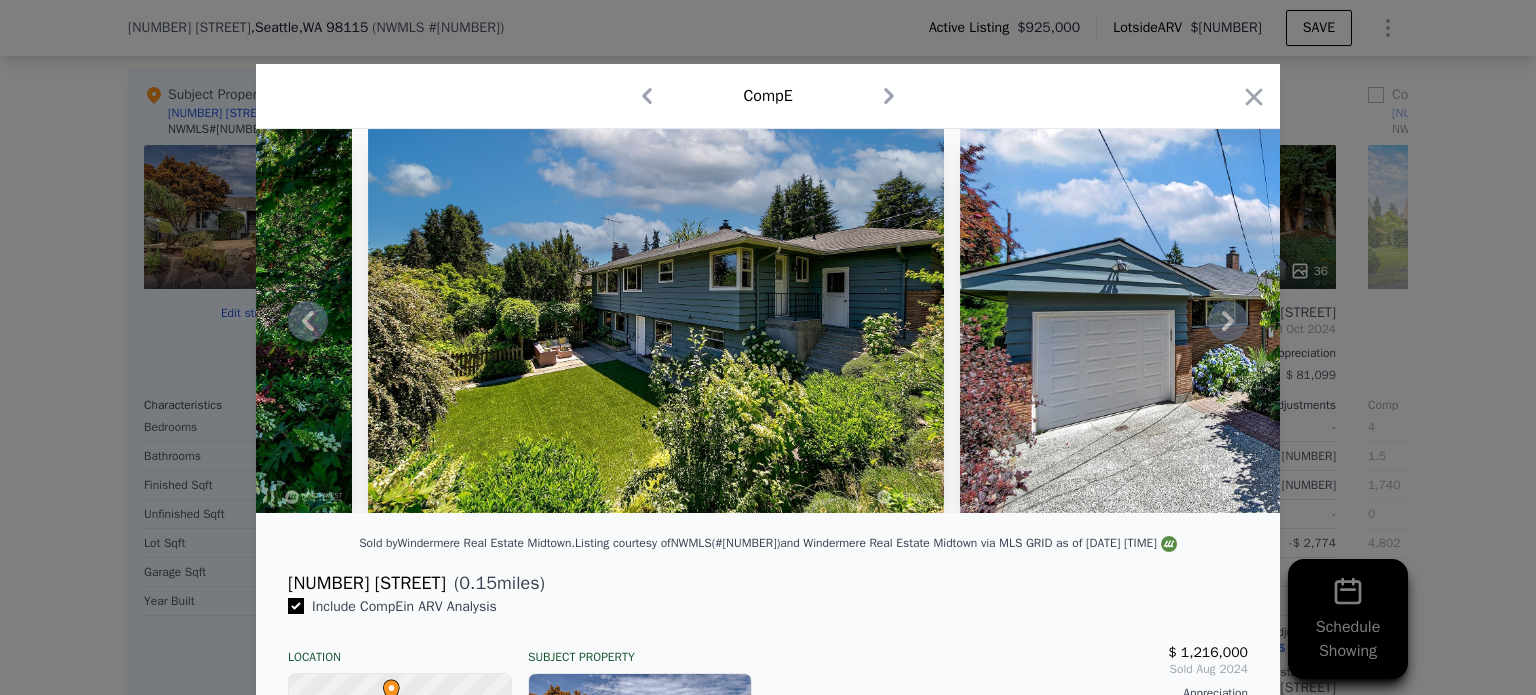 click 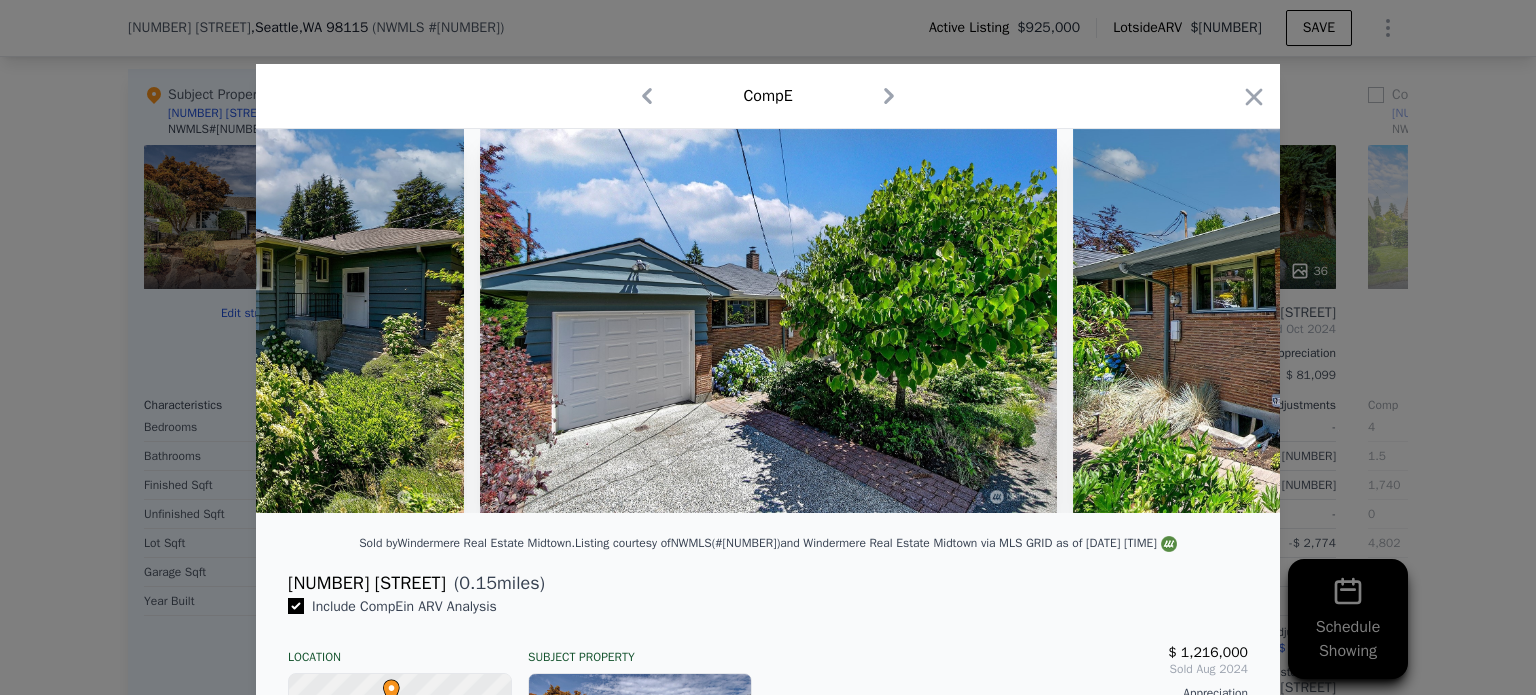 click at bounding box center [768, 321] 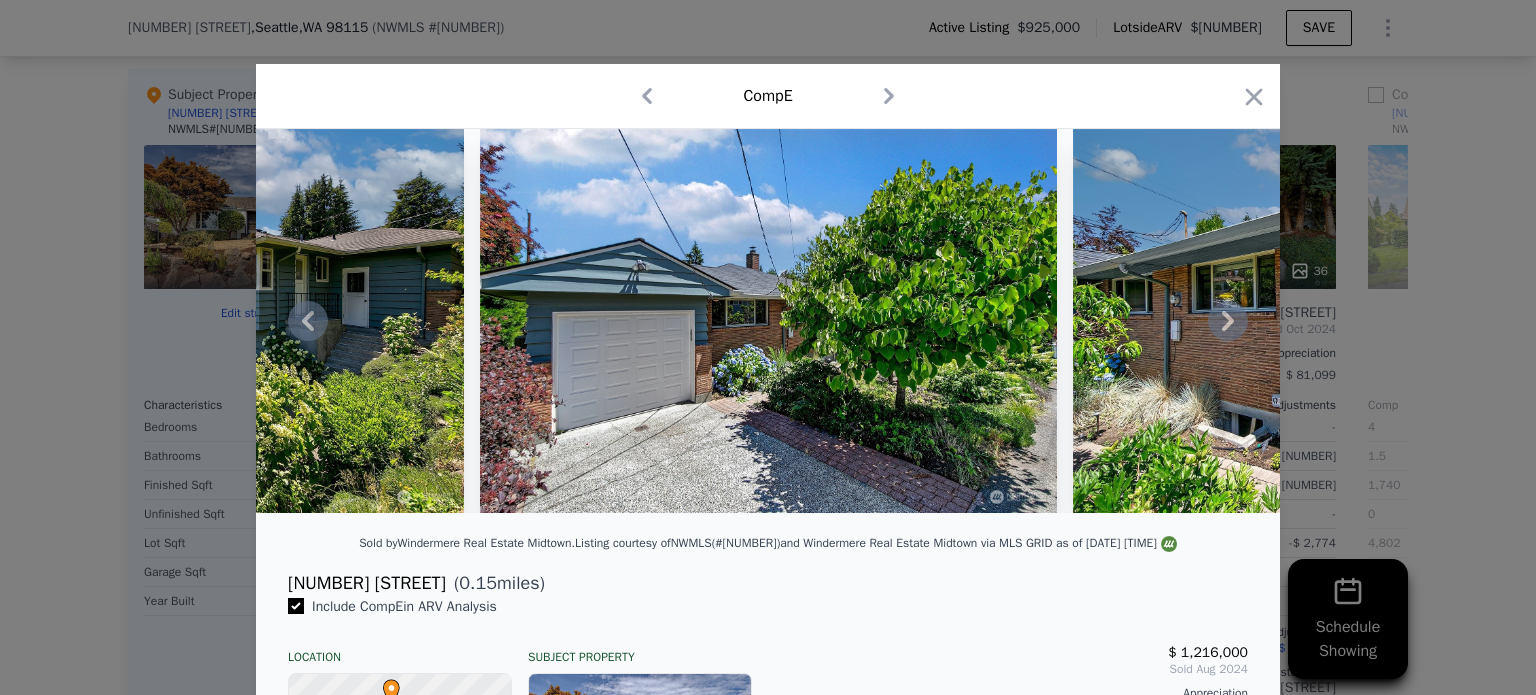 click 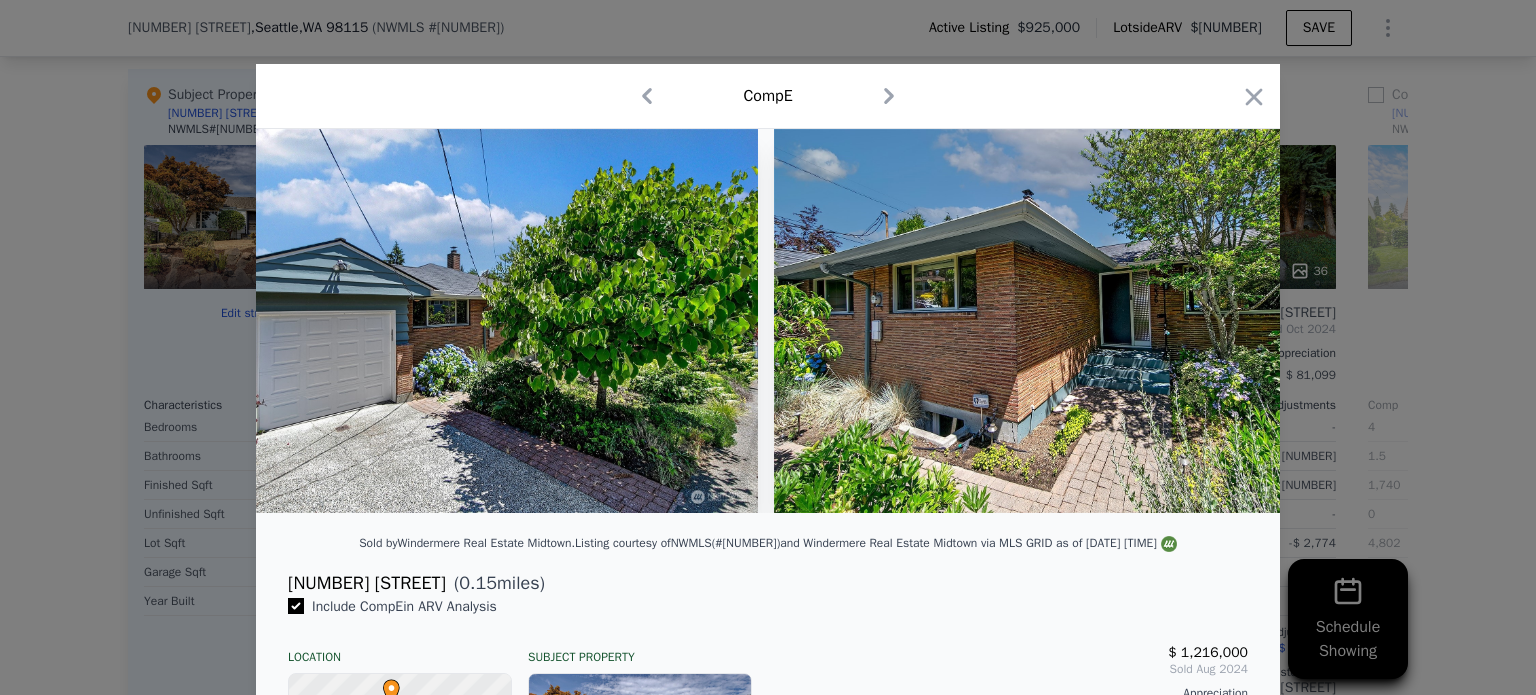 scroll, scrollTop: 0, scrollLeft: 1440, axis: horizontal 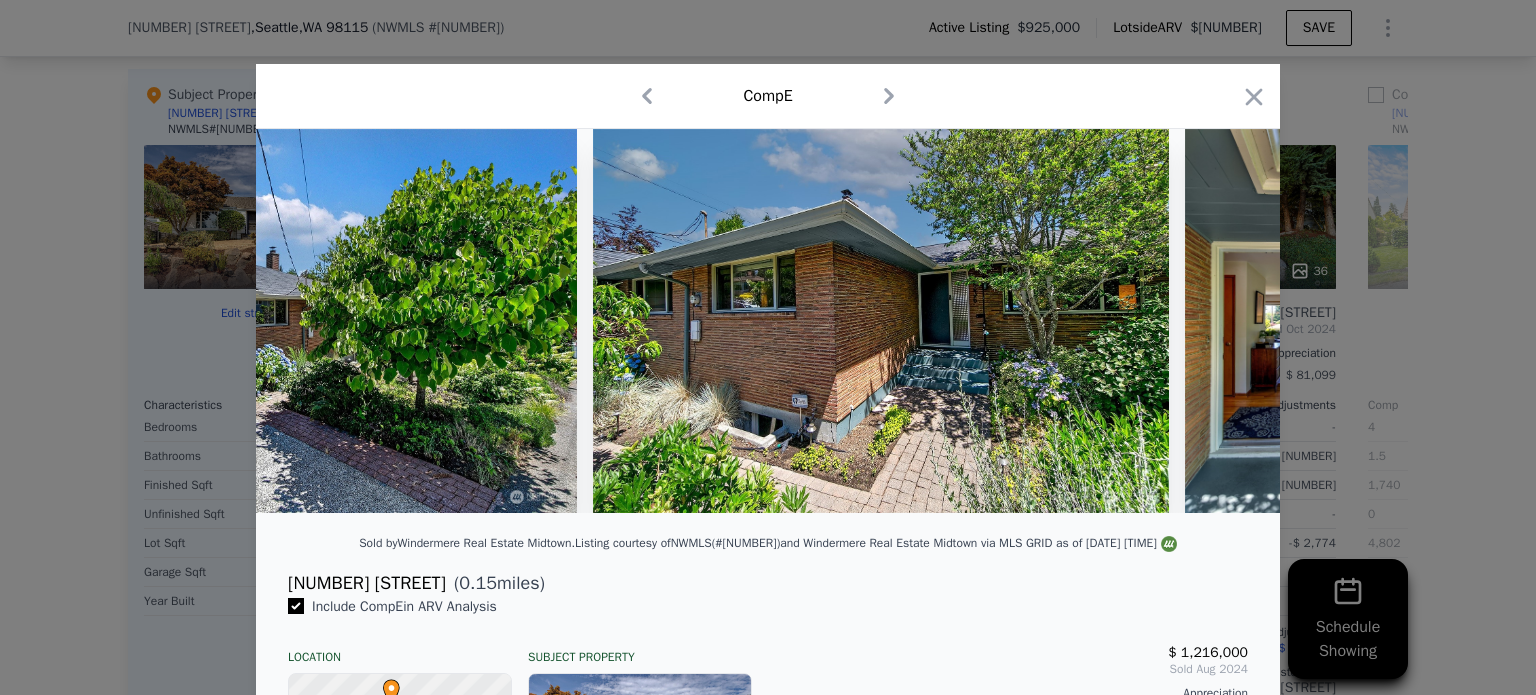 click at bounding box center (1323, 321) 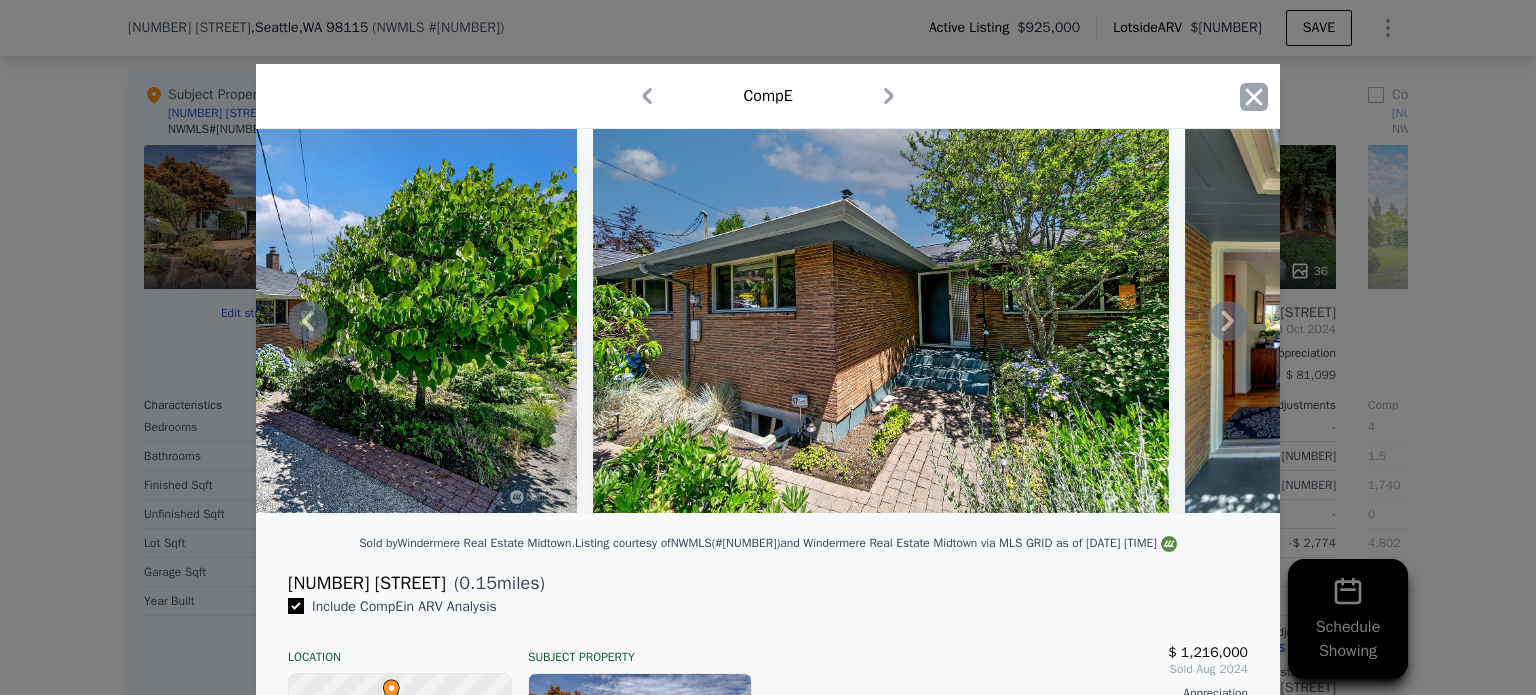click 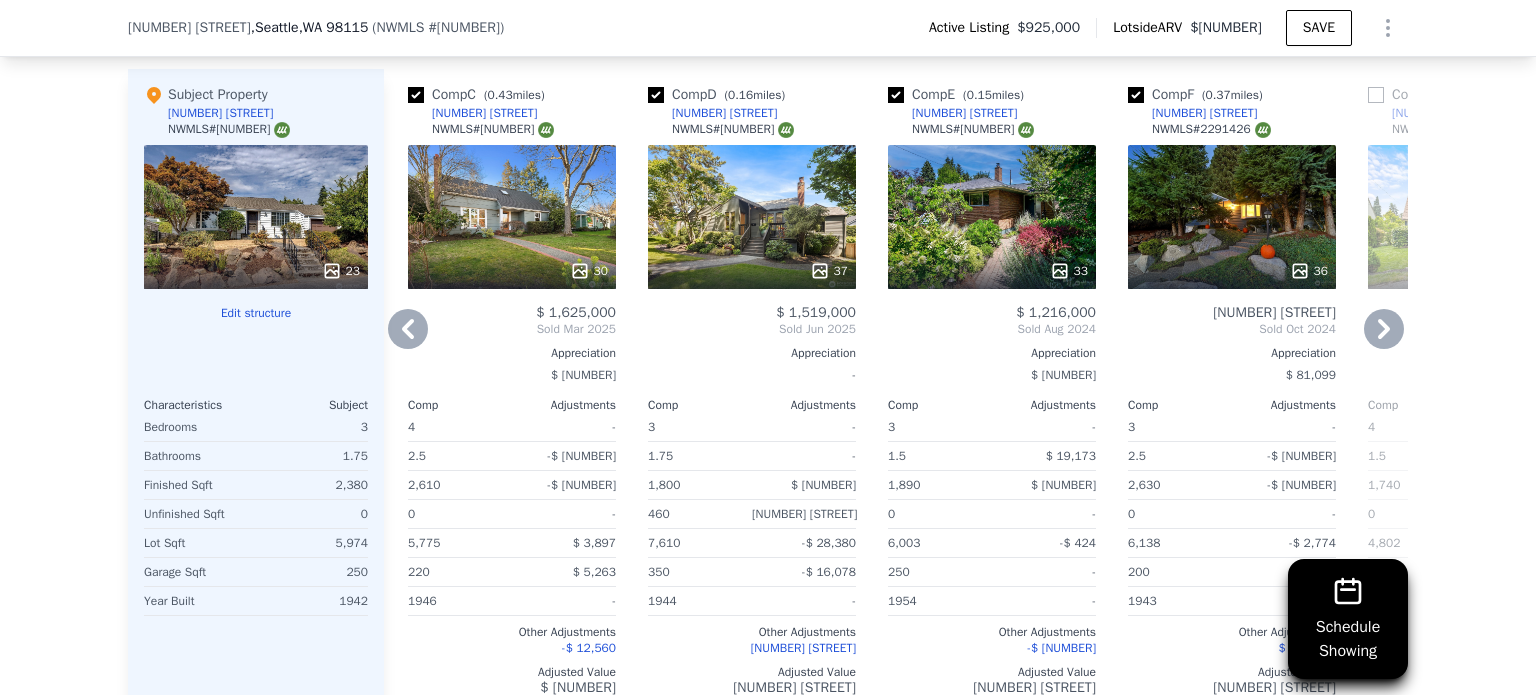 scroll, scrollTop: 2392, scrollLeft: 0, axis: vertical 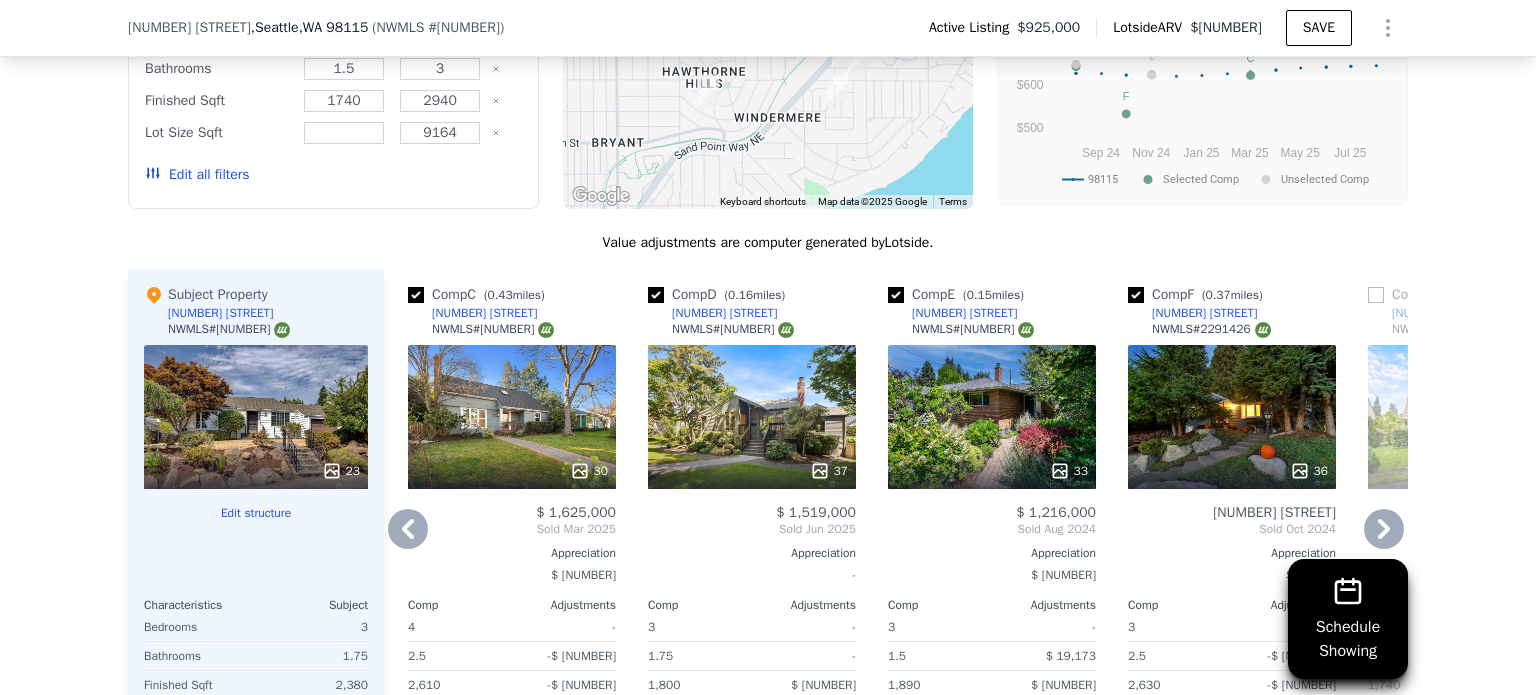 click 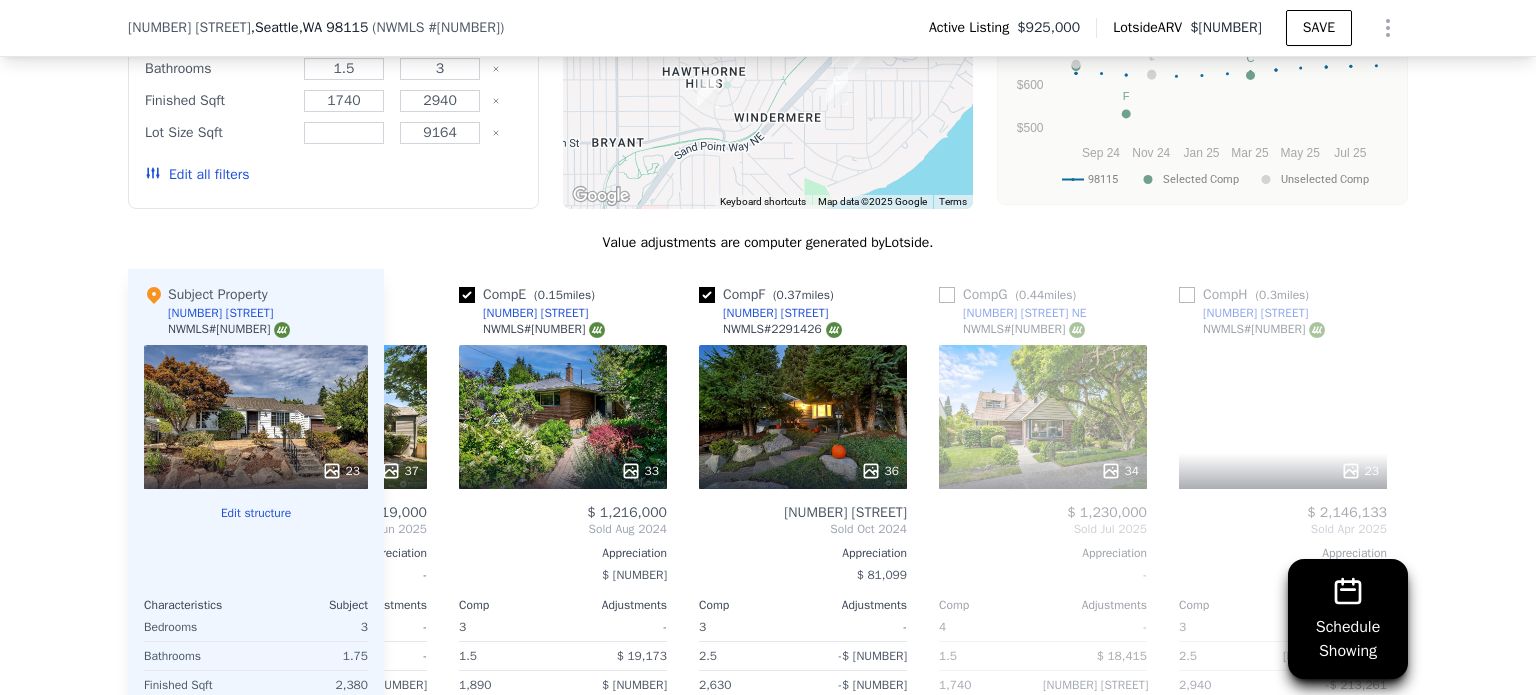 scroll, scrollTop: 0, scrollLeft: 960, axis: horizontal 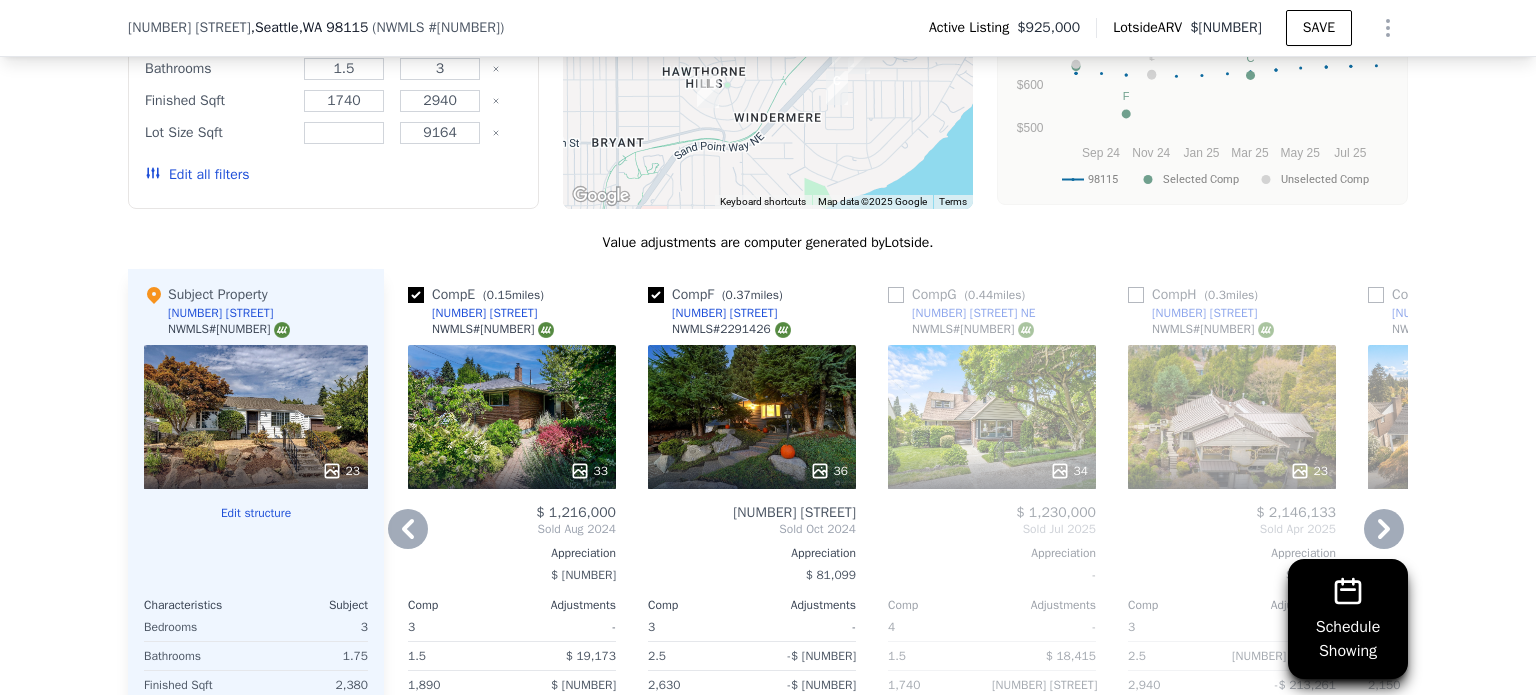 click 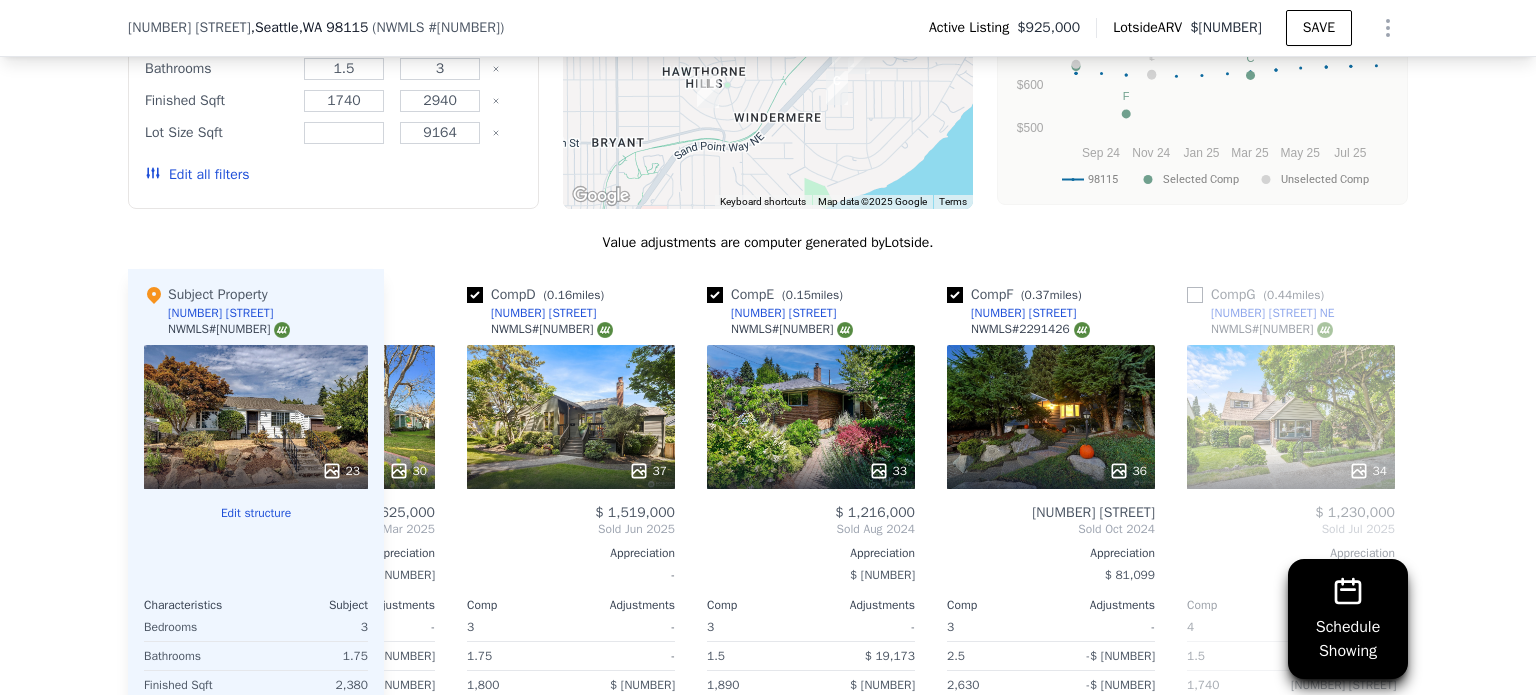 scroll, scrollTop: 0, scrollLeft: 480, axis: horizontal 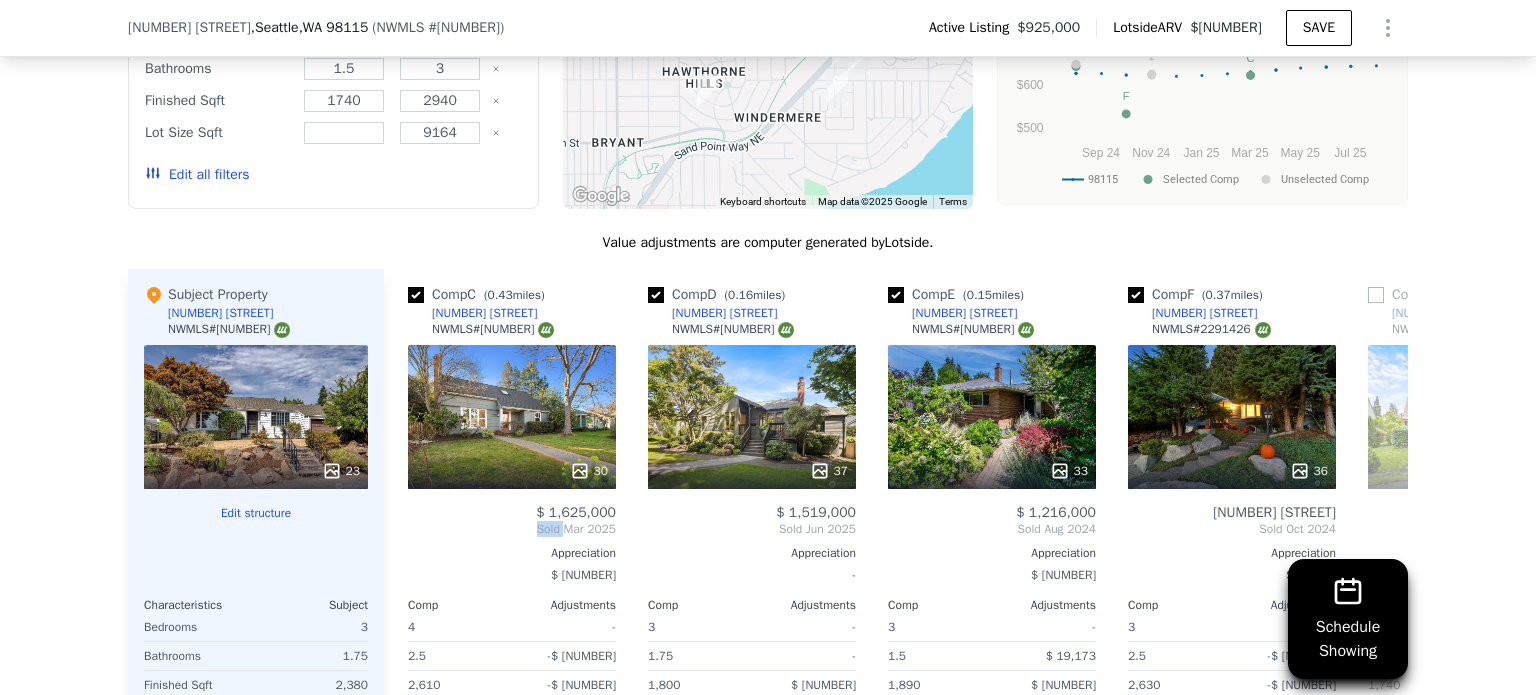 click on "Sold   [MONTH] [YEAR]" at bounding box center (512, 529) 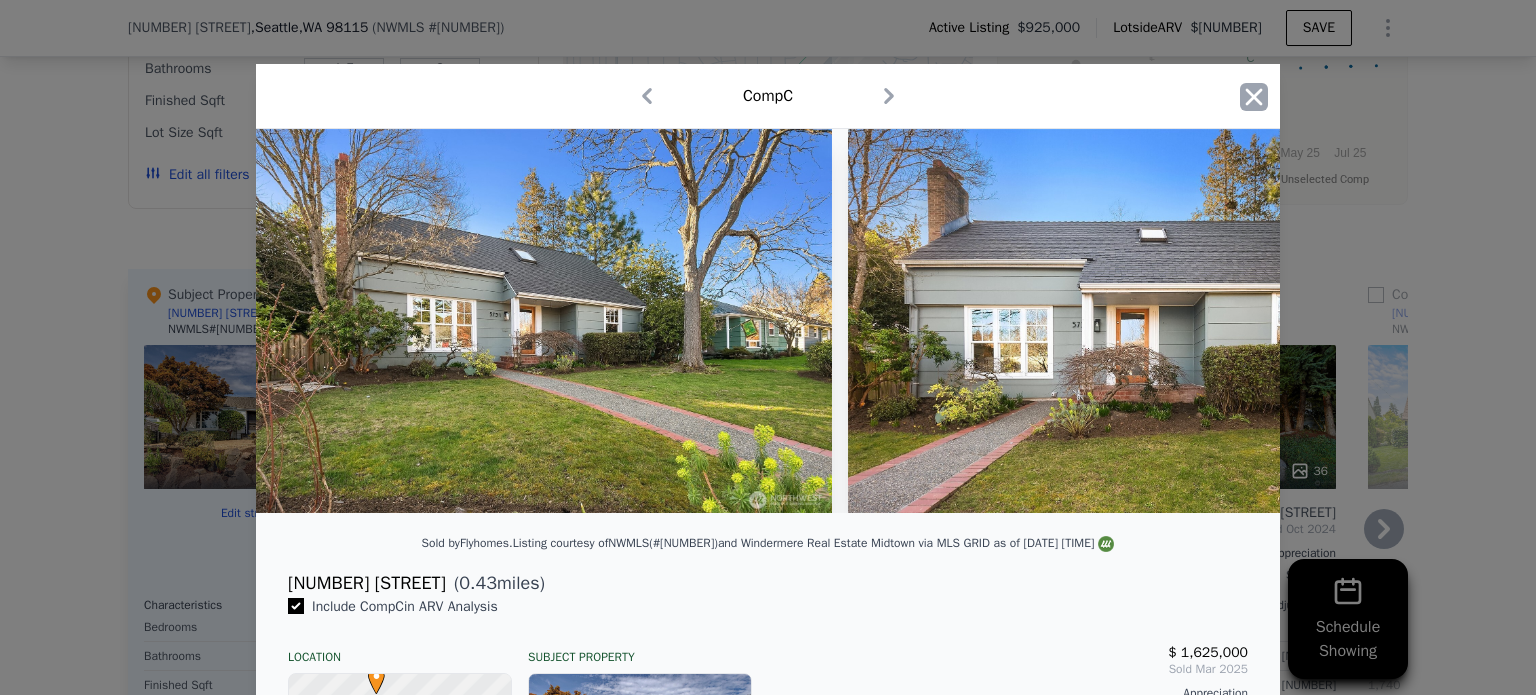 click 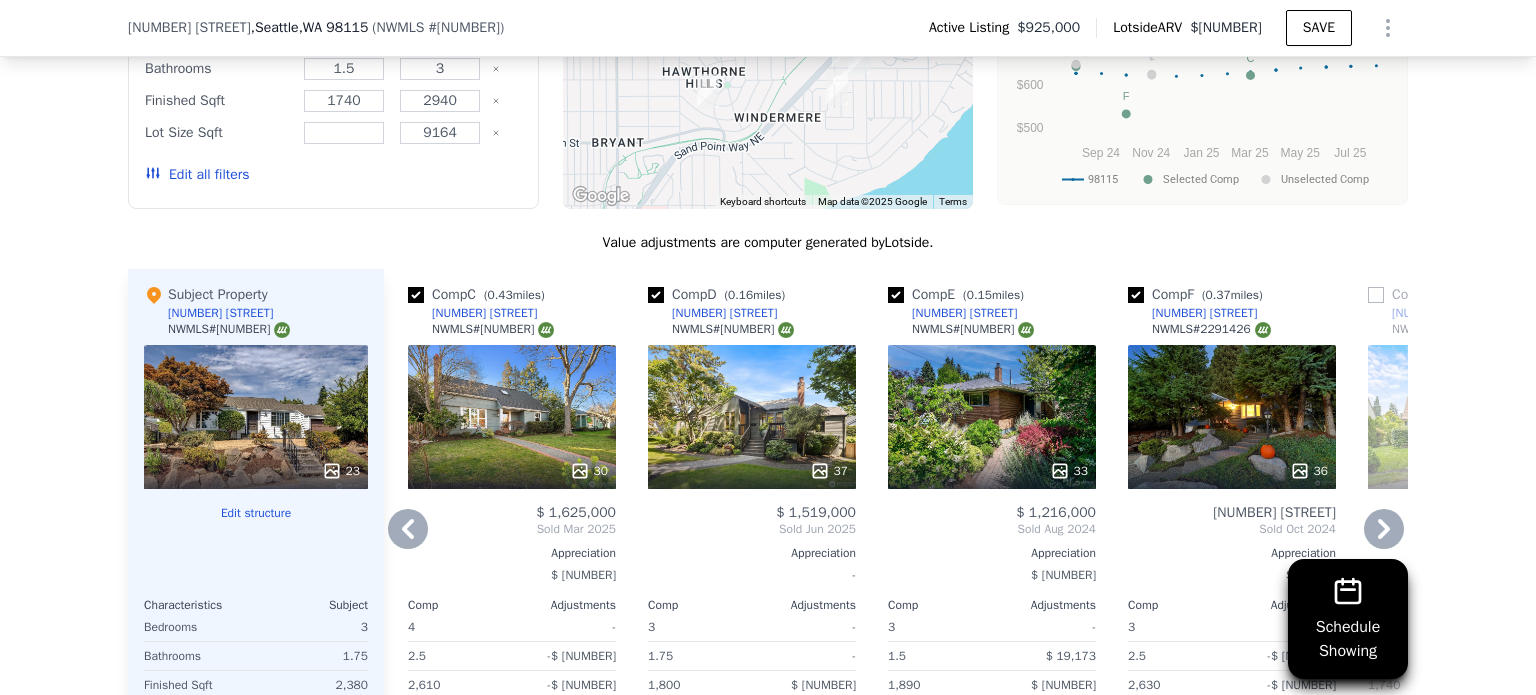 click 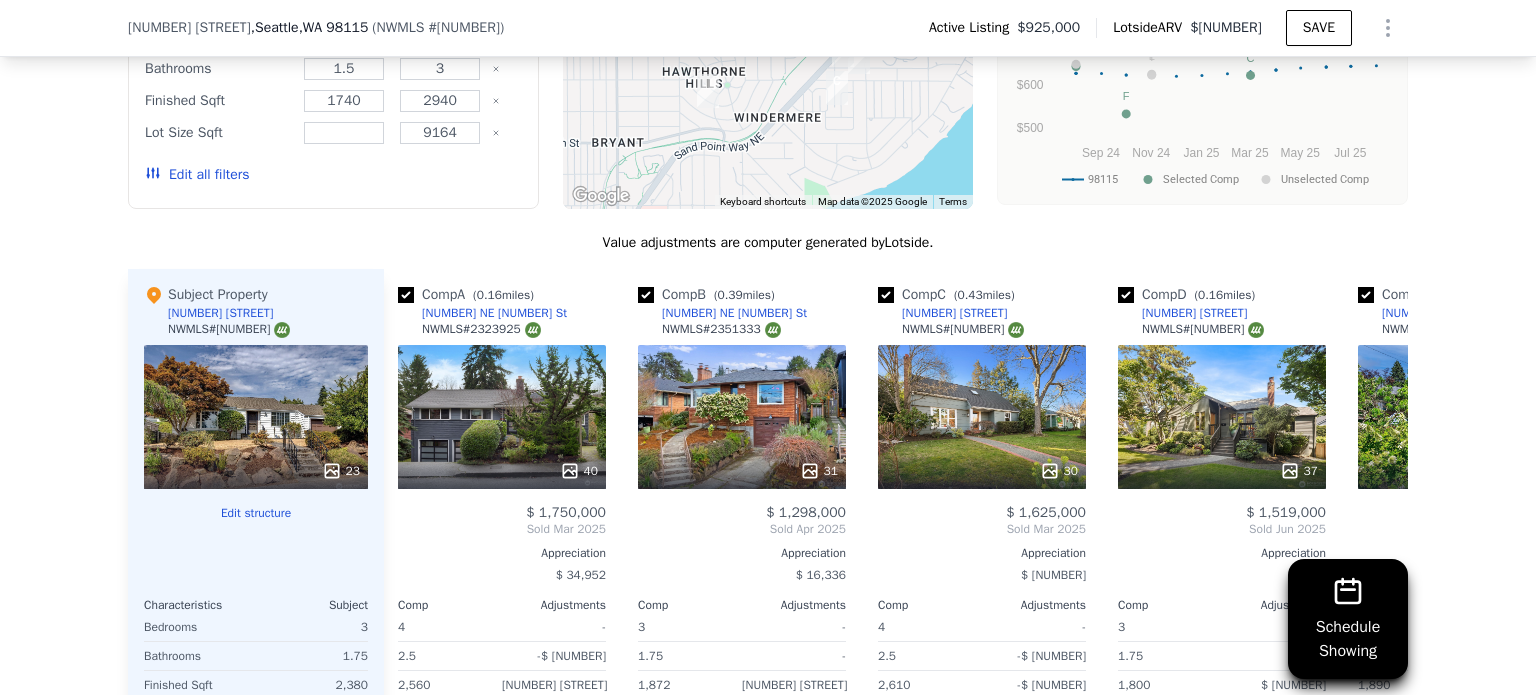scroll, scrollTop: 0, scrollLeft: 0, axis: both 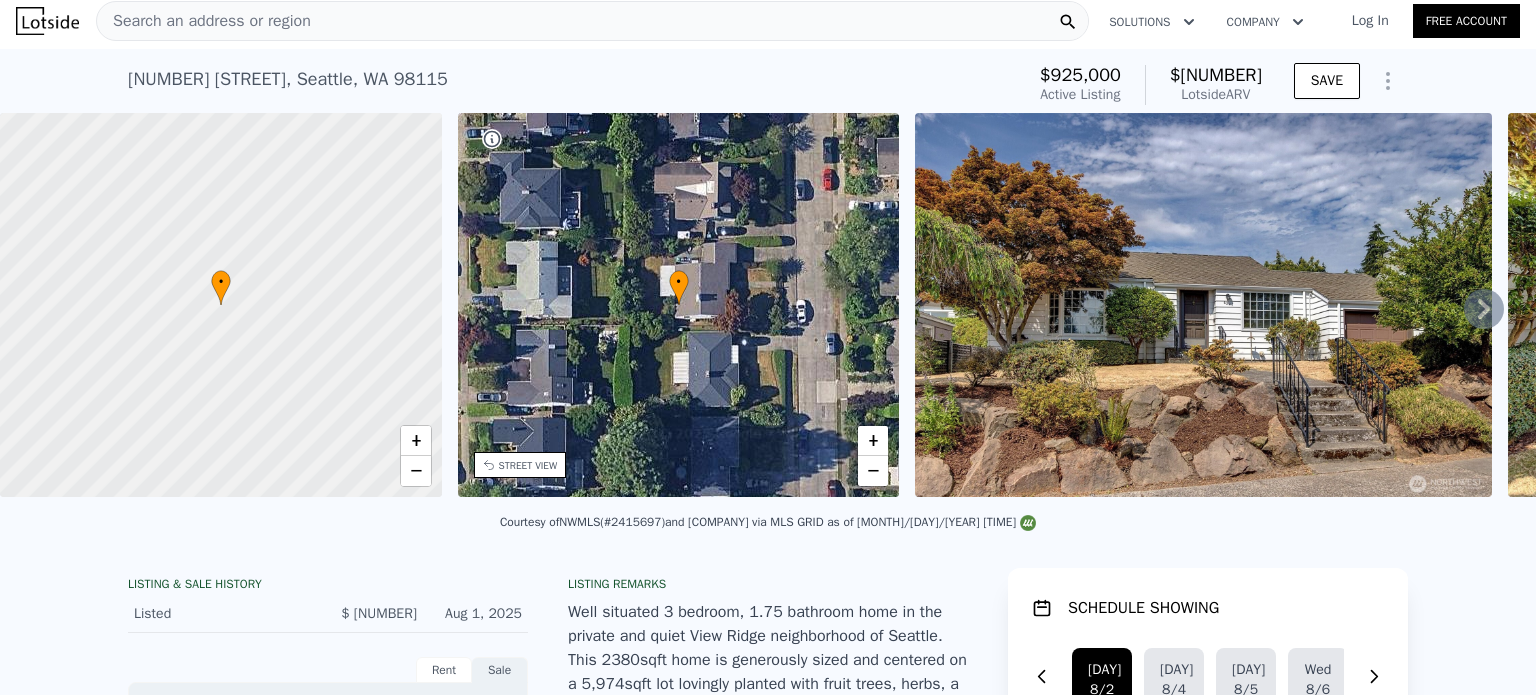 click on "Search an address or region" at bounding box center (592, 21) 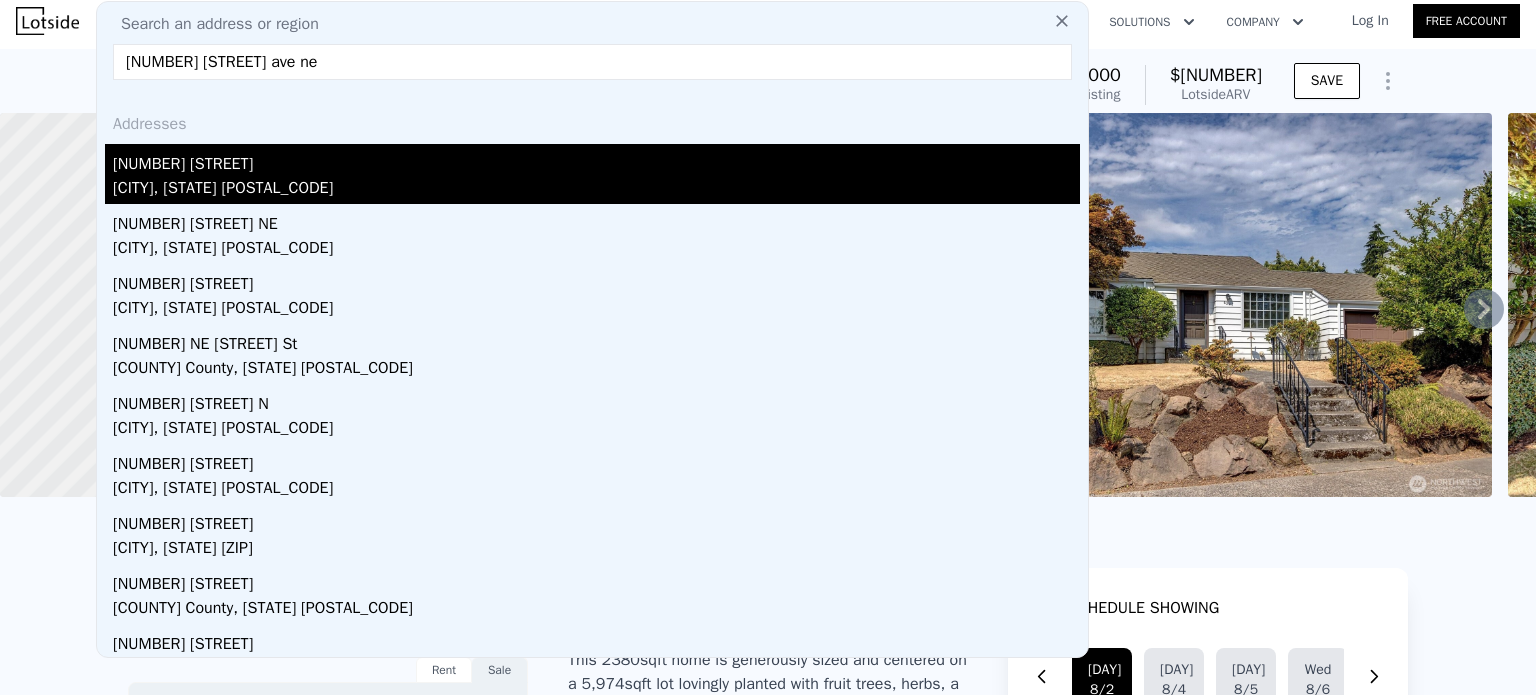 type on "[NUMBER] [STREET] ave ne" 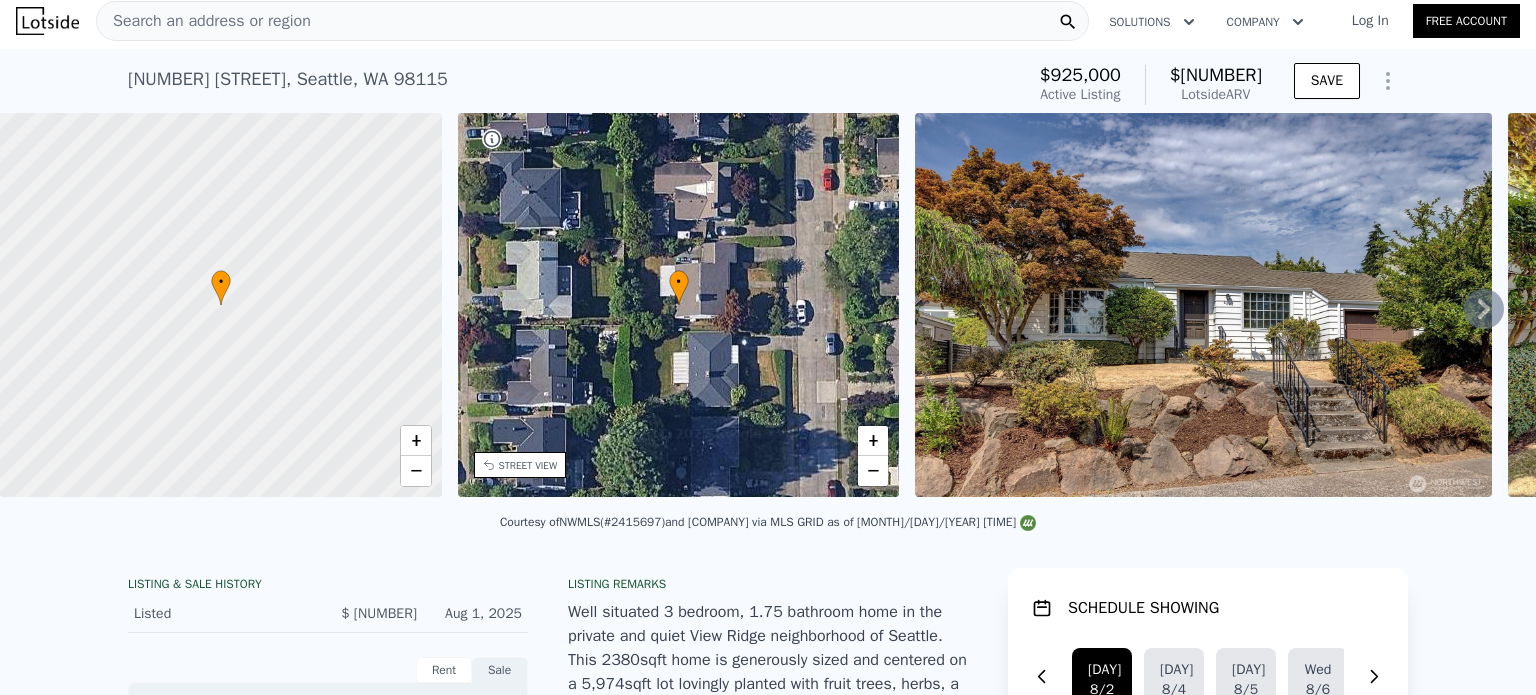 type 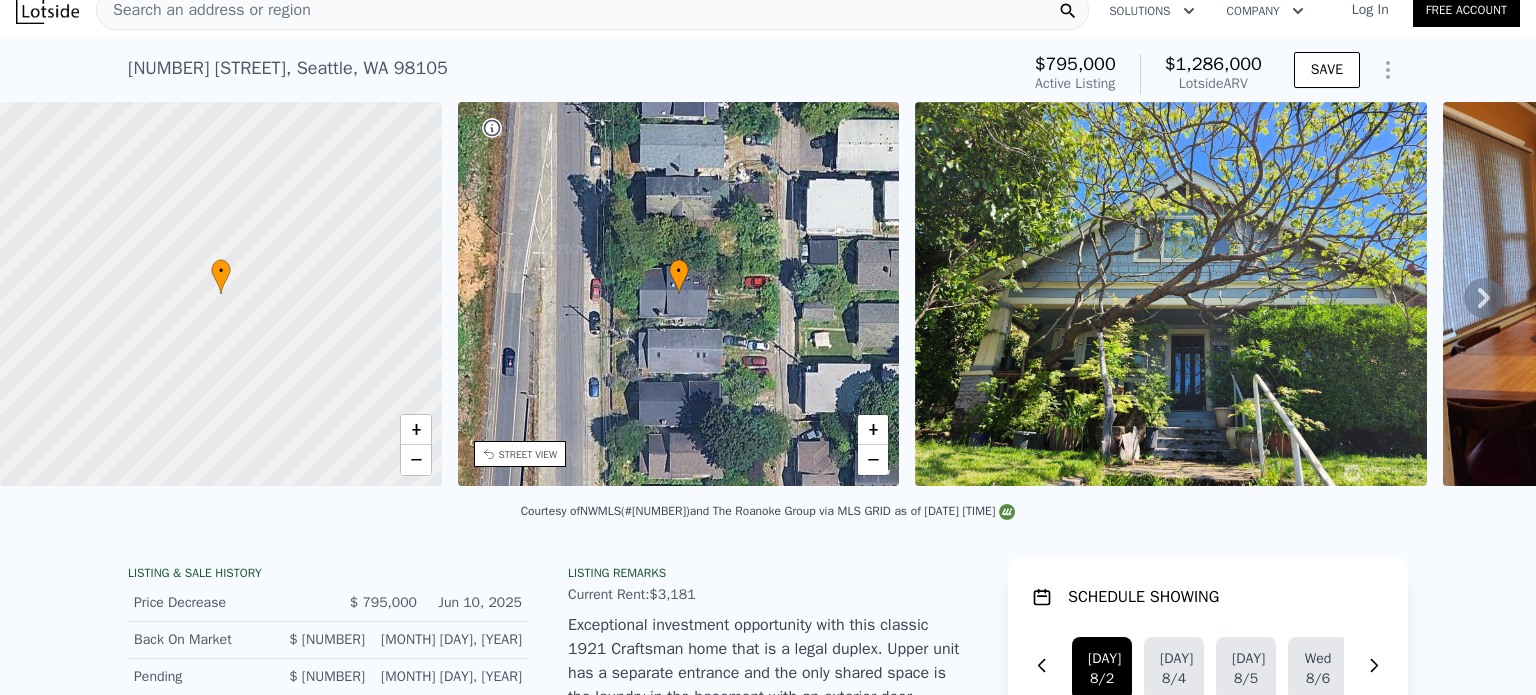 scroll, scrollTop: 0, scrollLeft: 0, axis: both 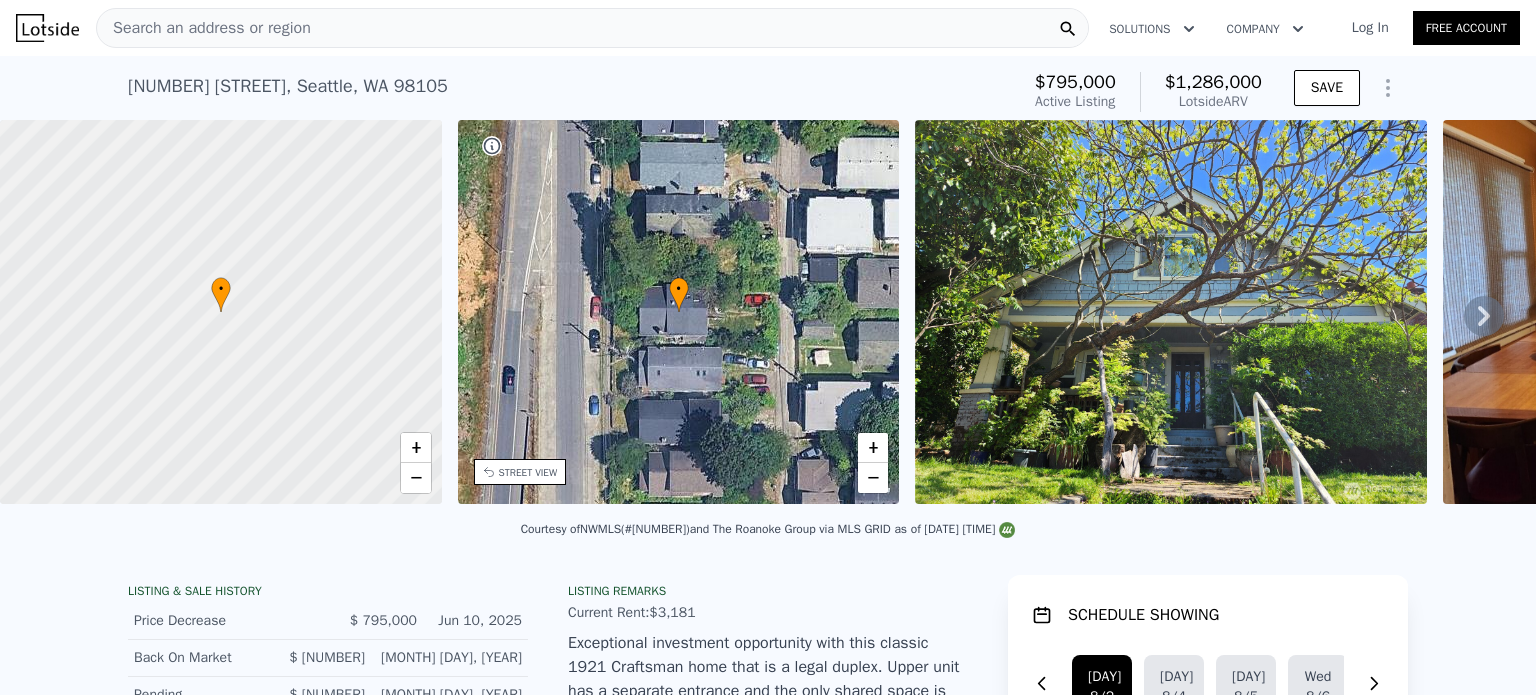 click 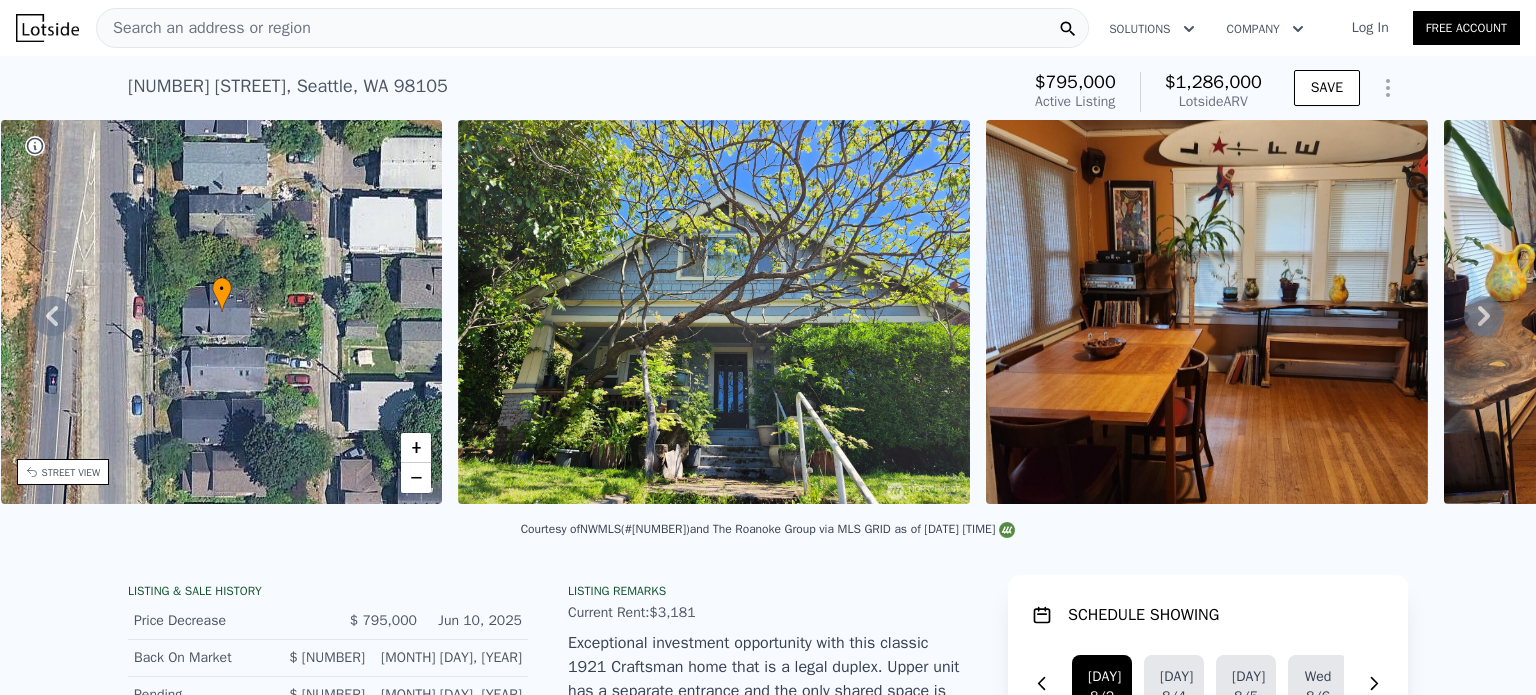 click 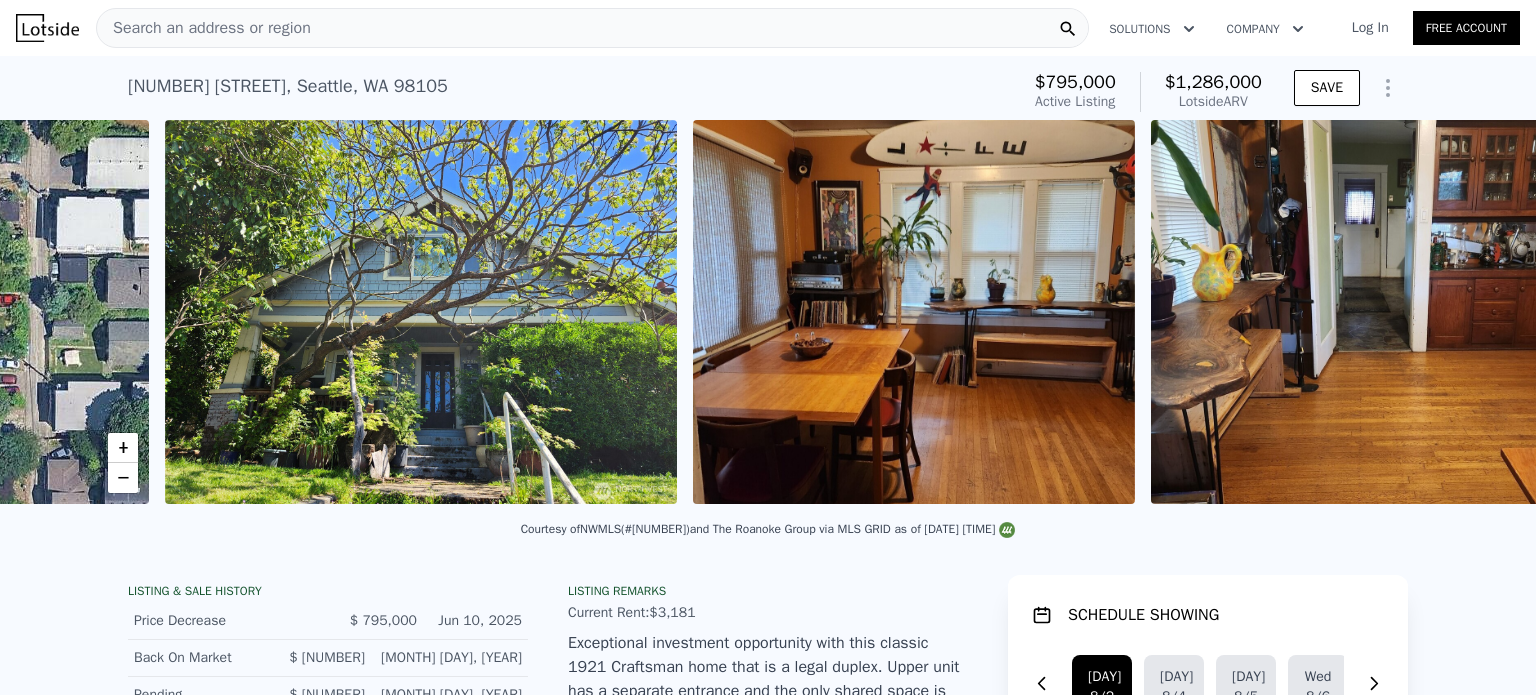 scroll, scrollTop: 0, scrollLeft: 915, axis: horizontal 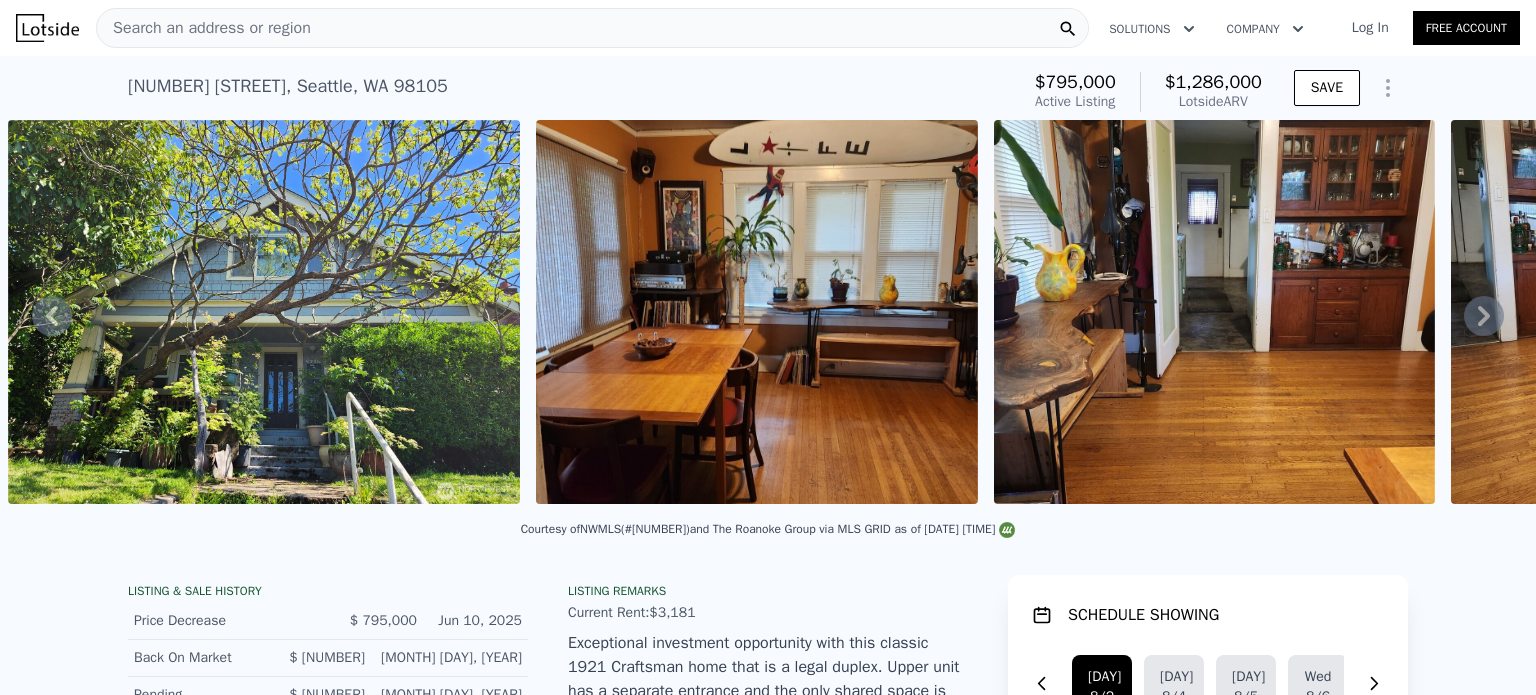 click 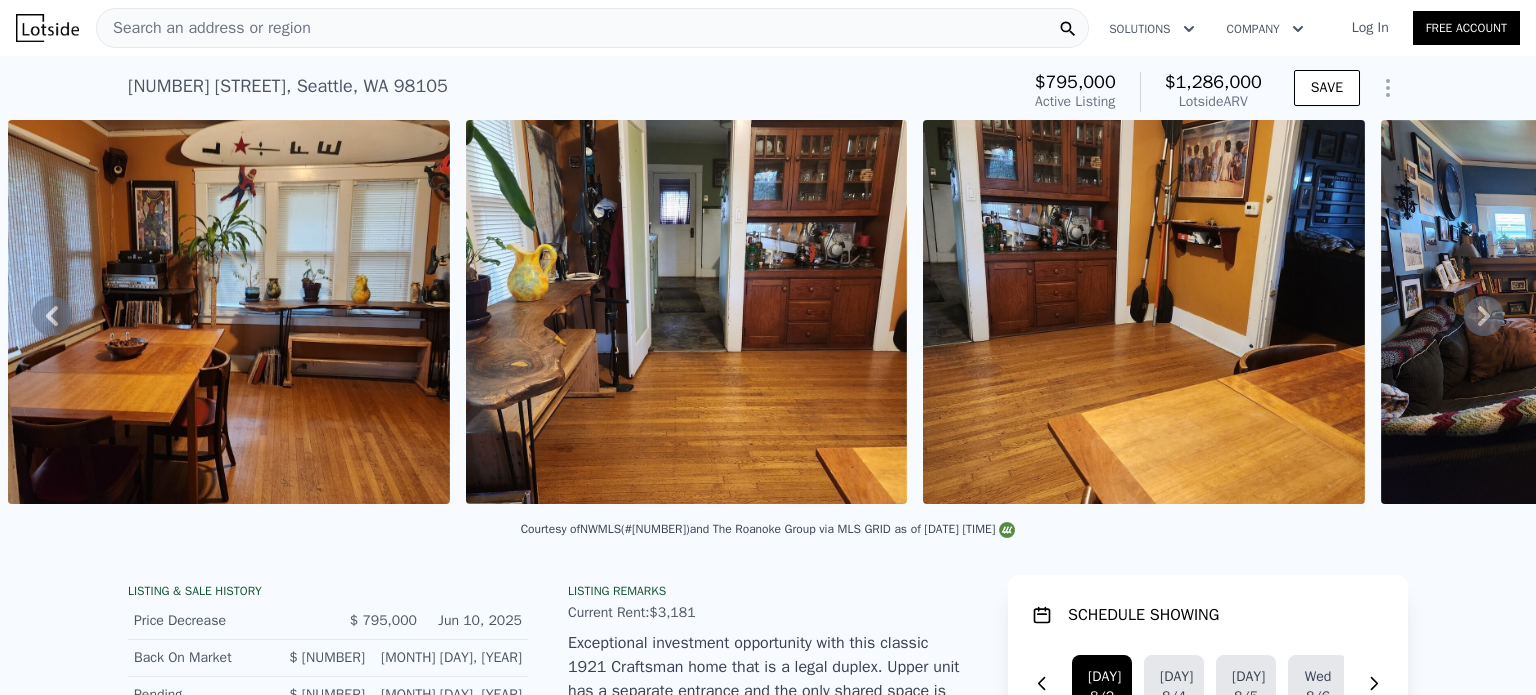 click 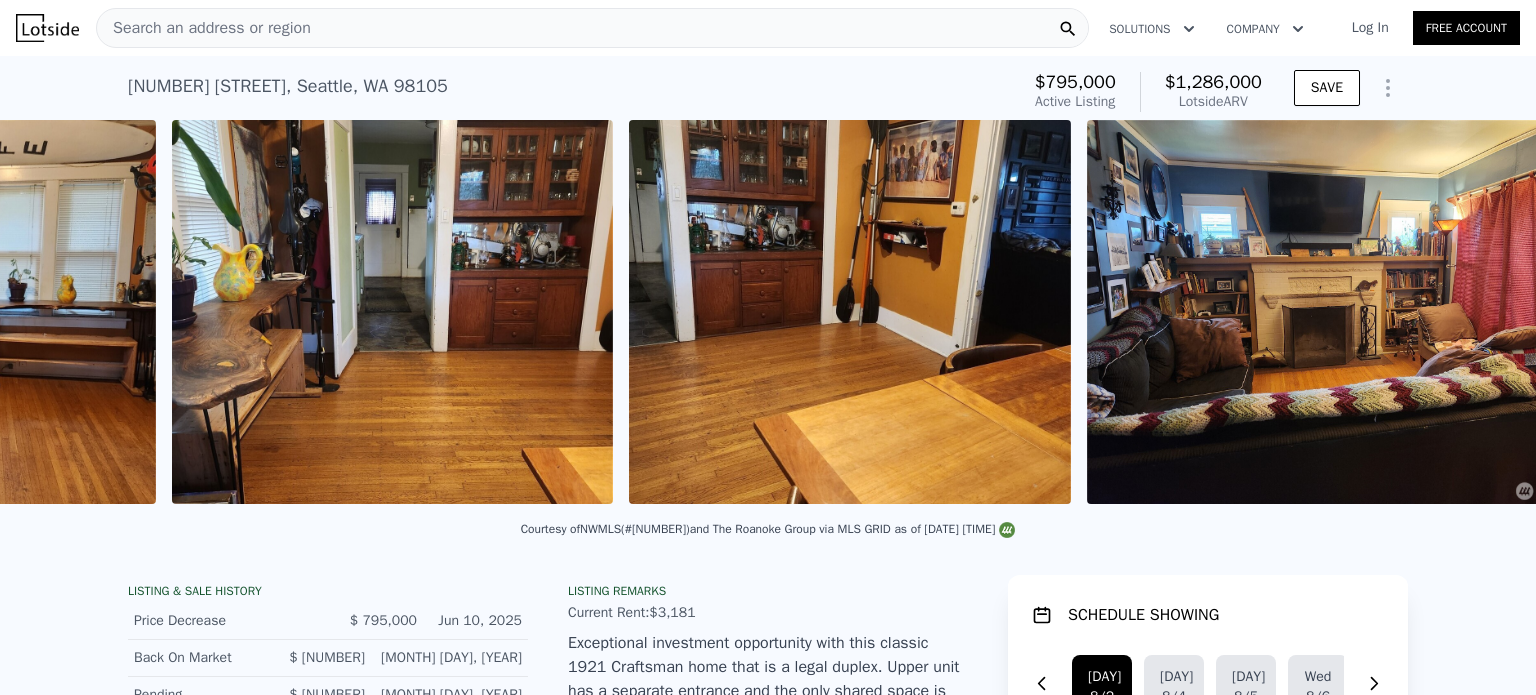 scroll, scrollTop: 0, scrollLeft: 1900, axis: horizontal 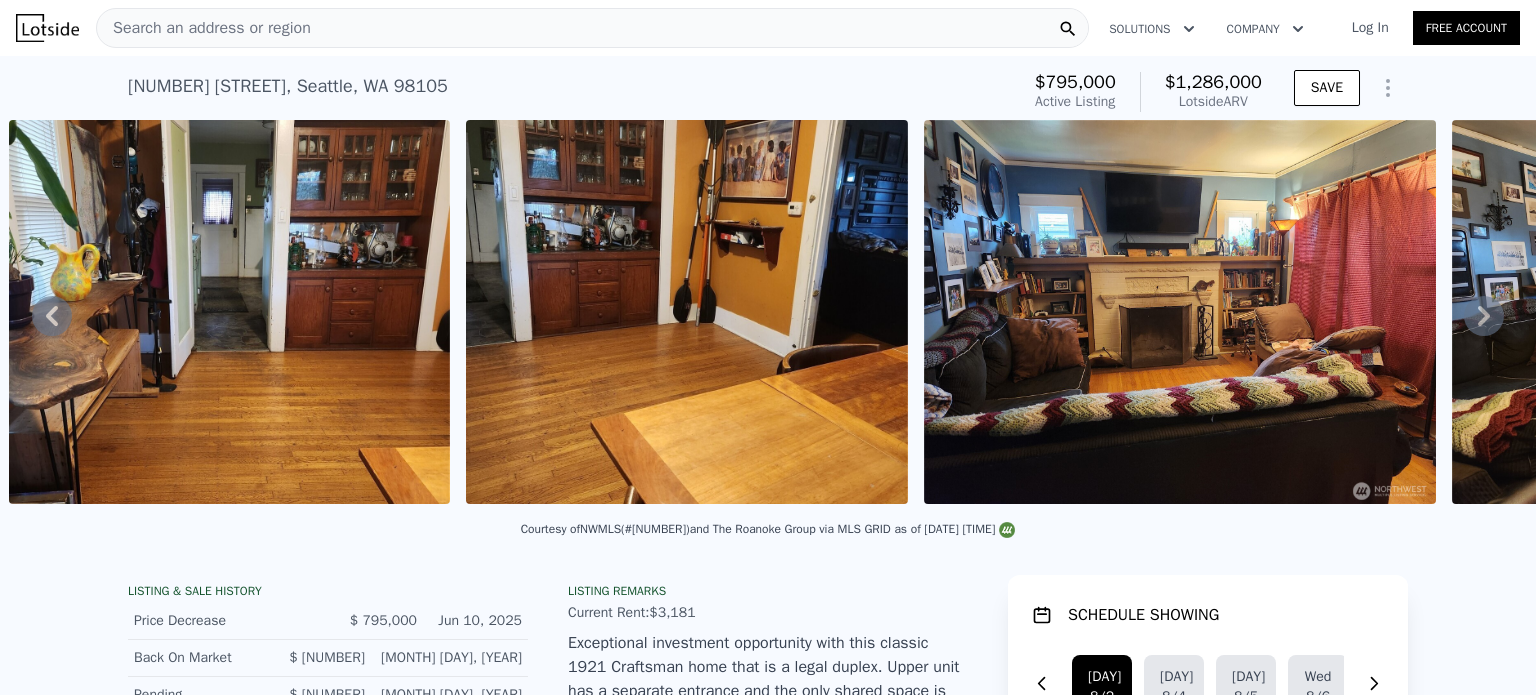 click 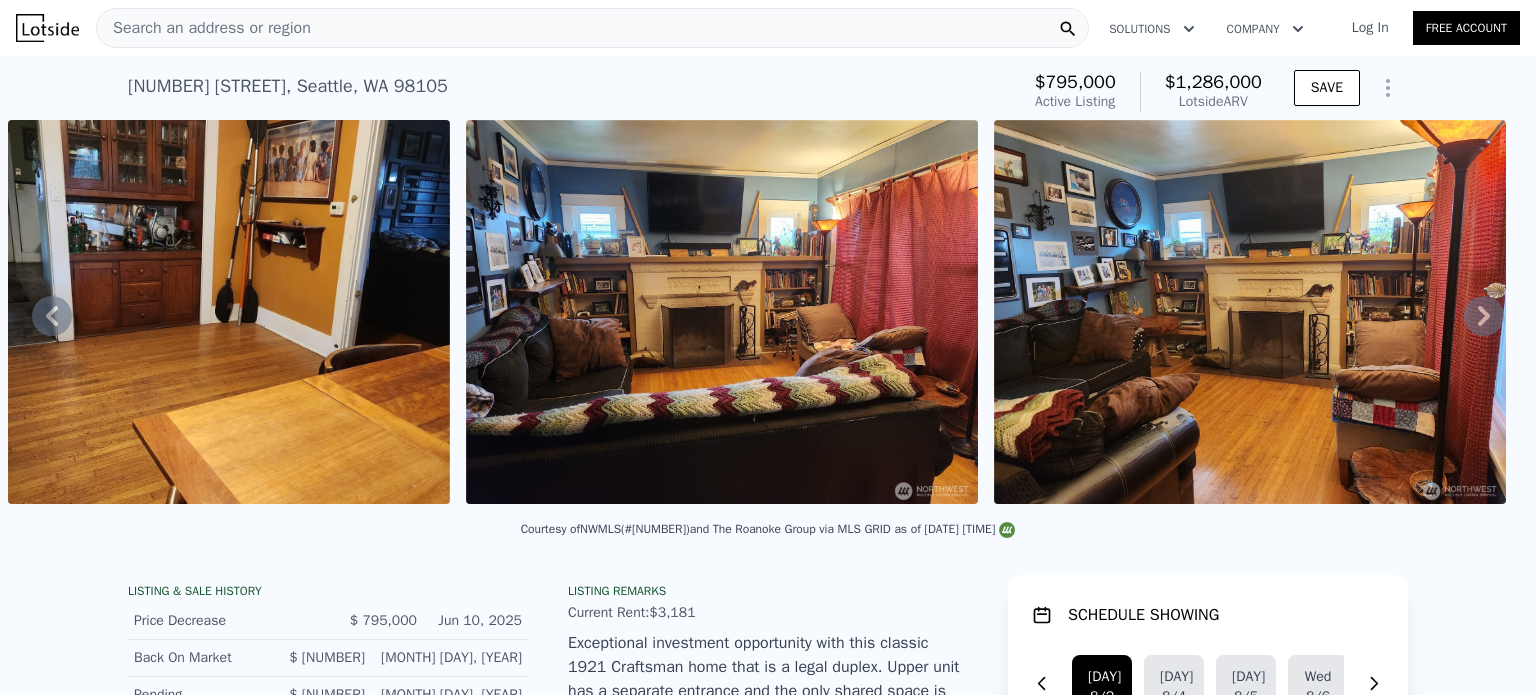 click 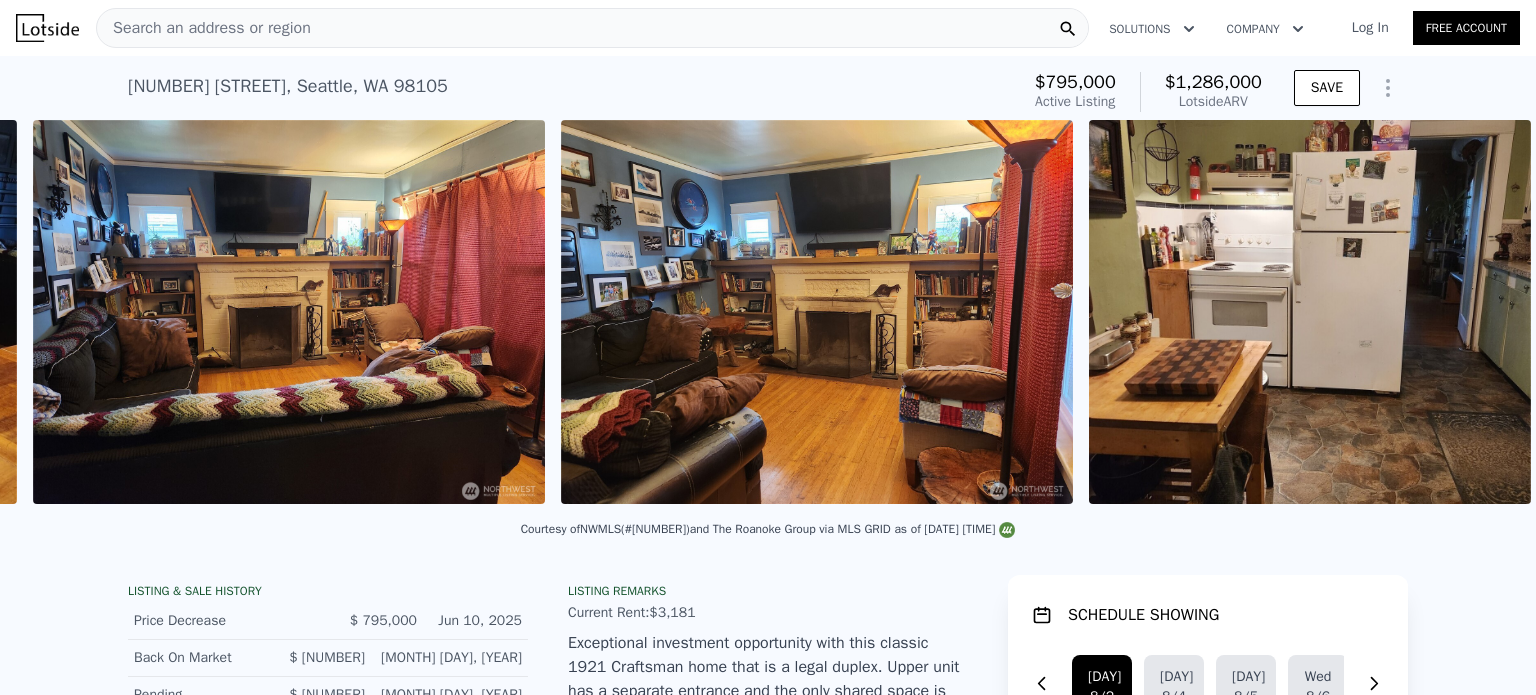 scroll, scrollTop: 0, scrollLeft: 2816, axis: horizontal 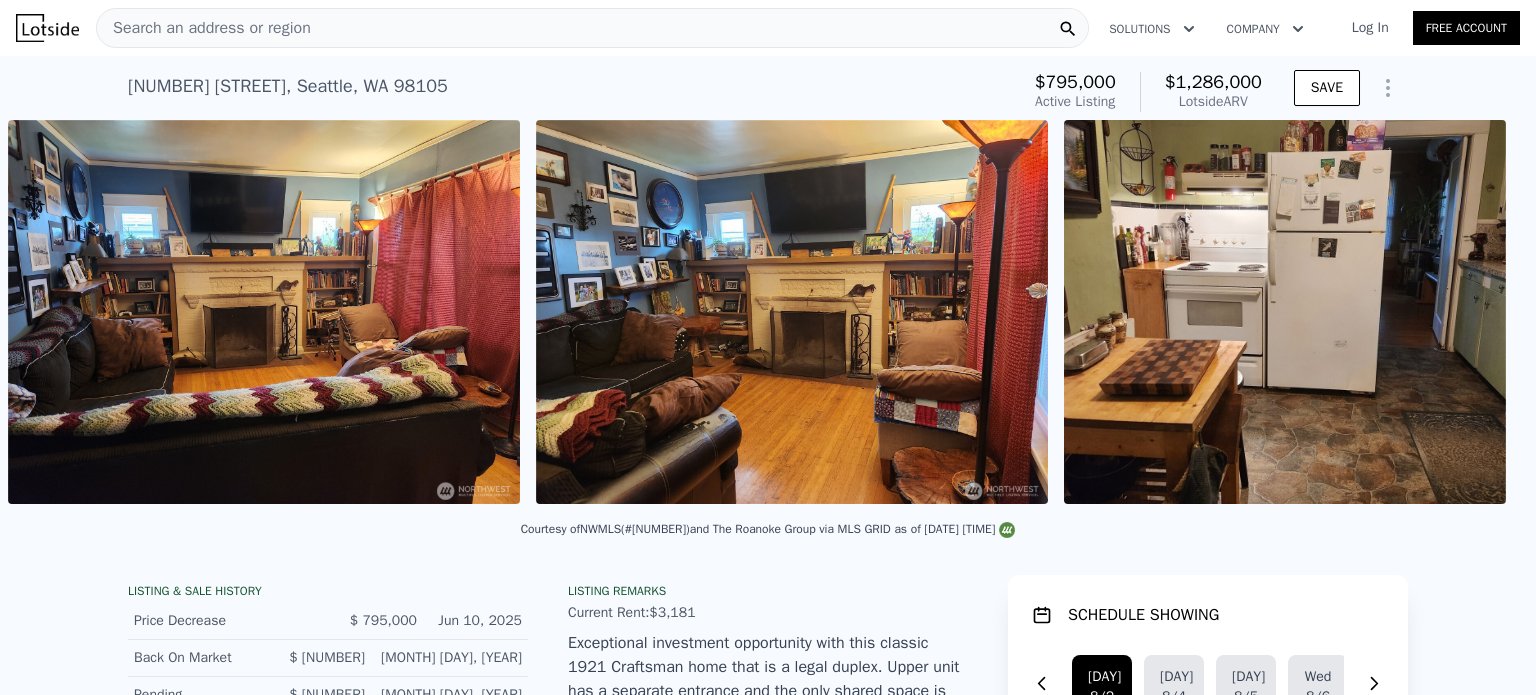 click on "•
+ −
•
+ − STREET VIEW Loading...   SATELLITE VIEW" at bounding box center [768, 315] 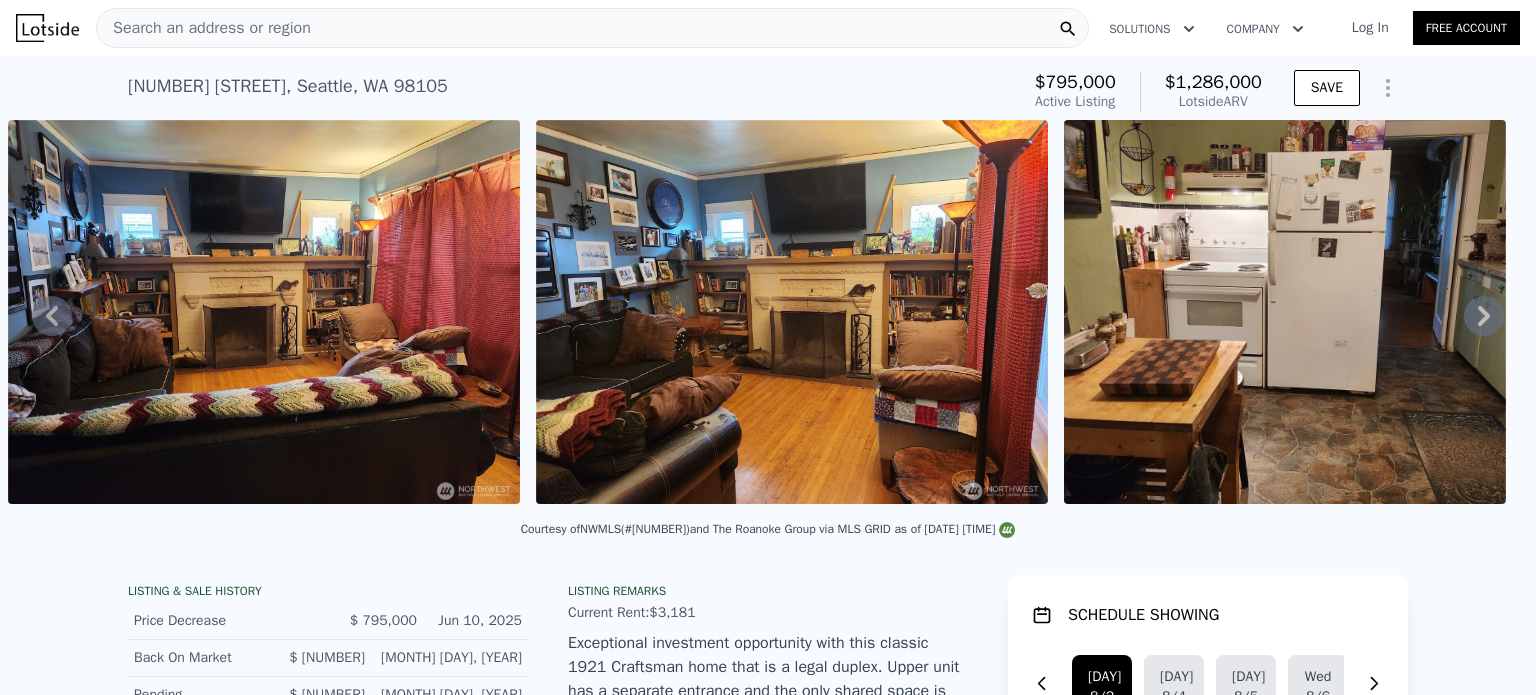 click 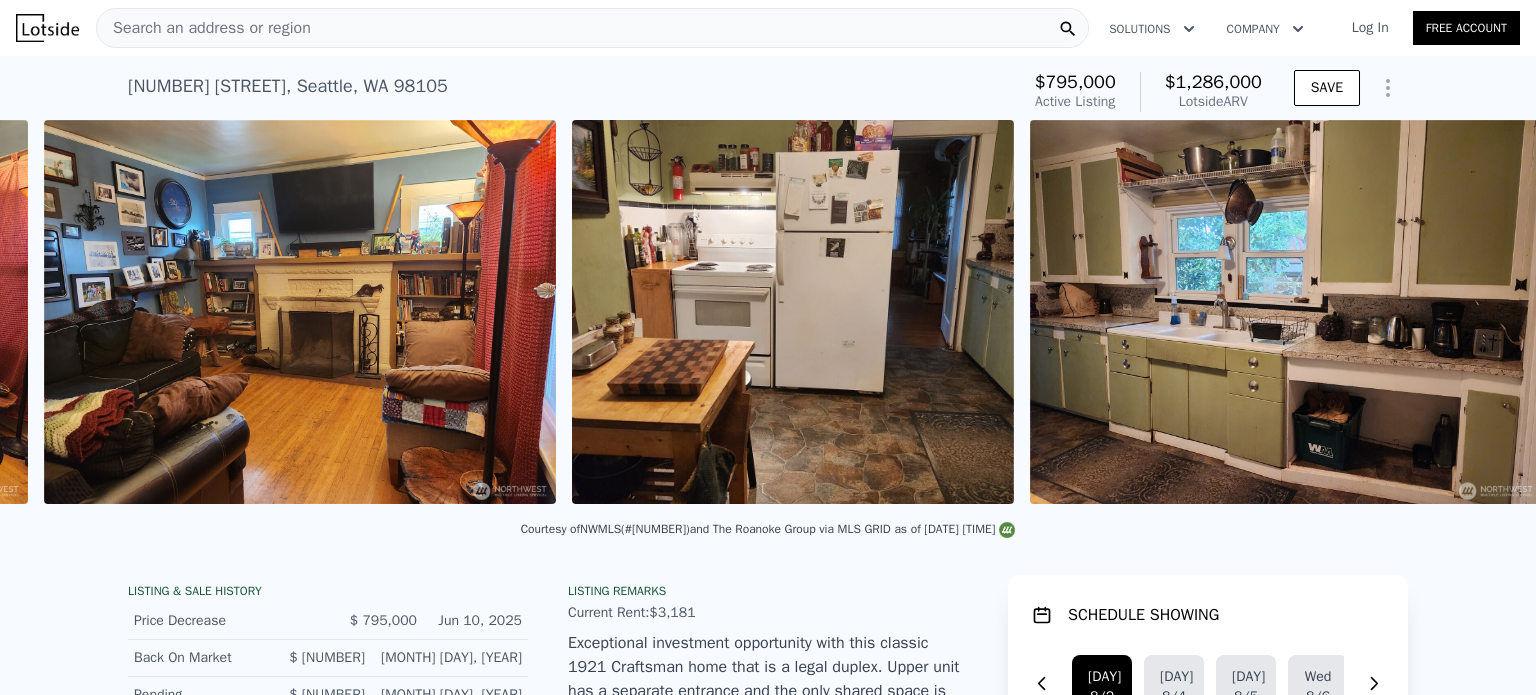 scroll, scrollTop: 0, scrollLeft: 3344, axis: horizontal 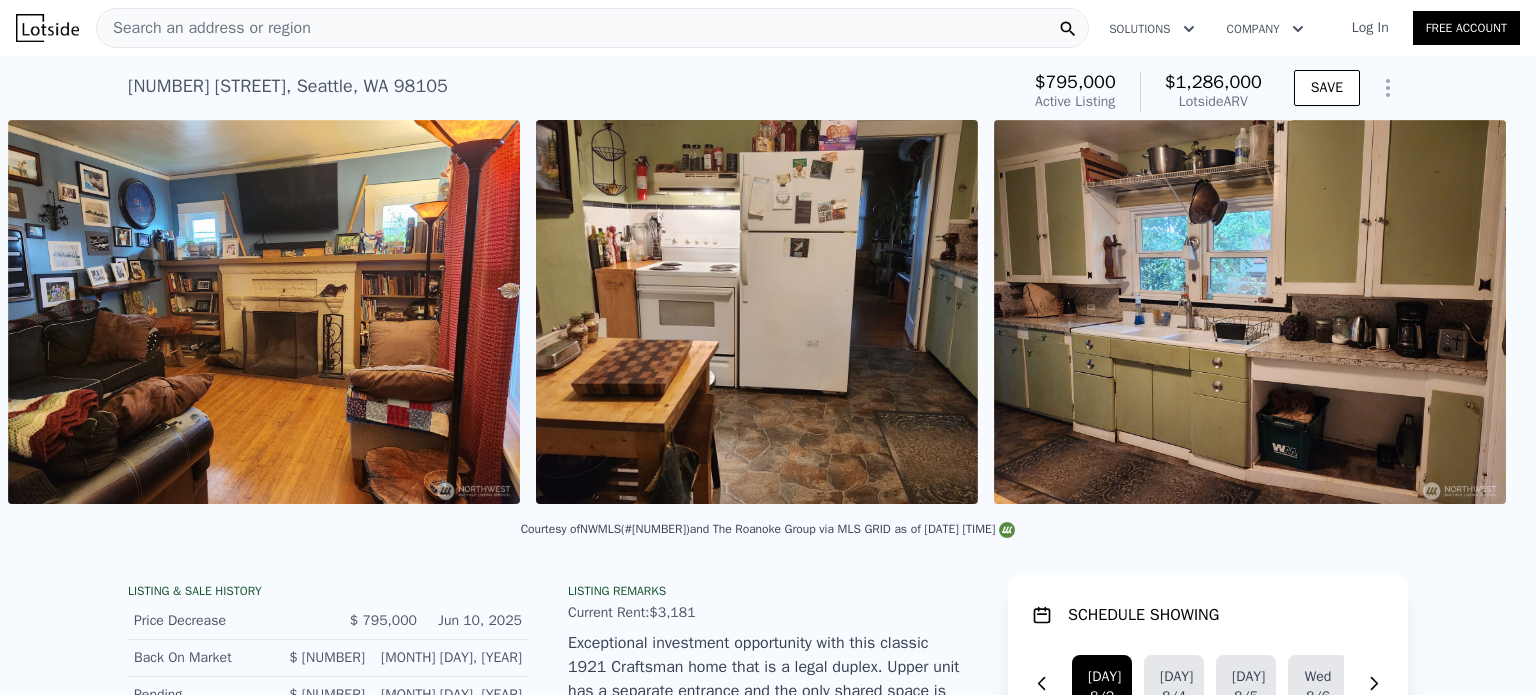 click on "•
+ −
•
+ − STREET VIEW Loading...   SATELLITE VIEW" at bounding box center [768, 315] 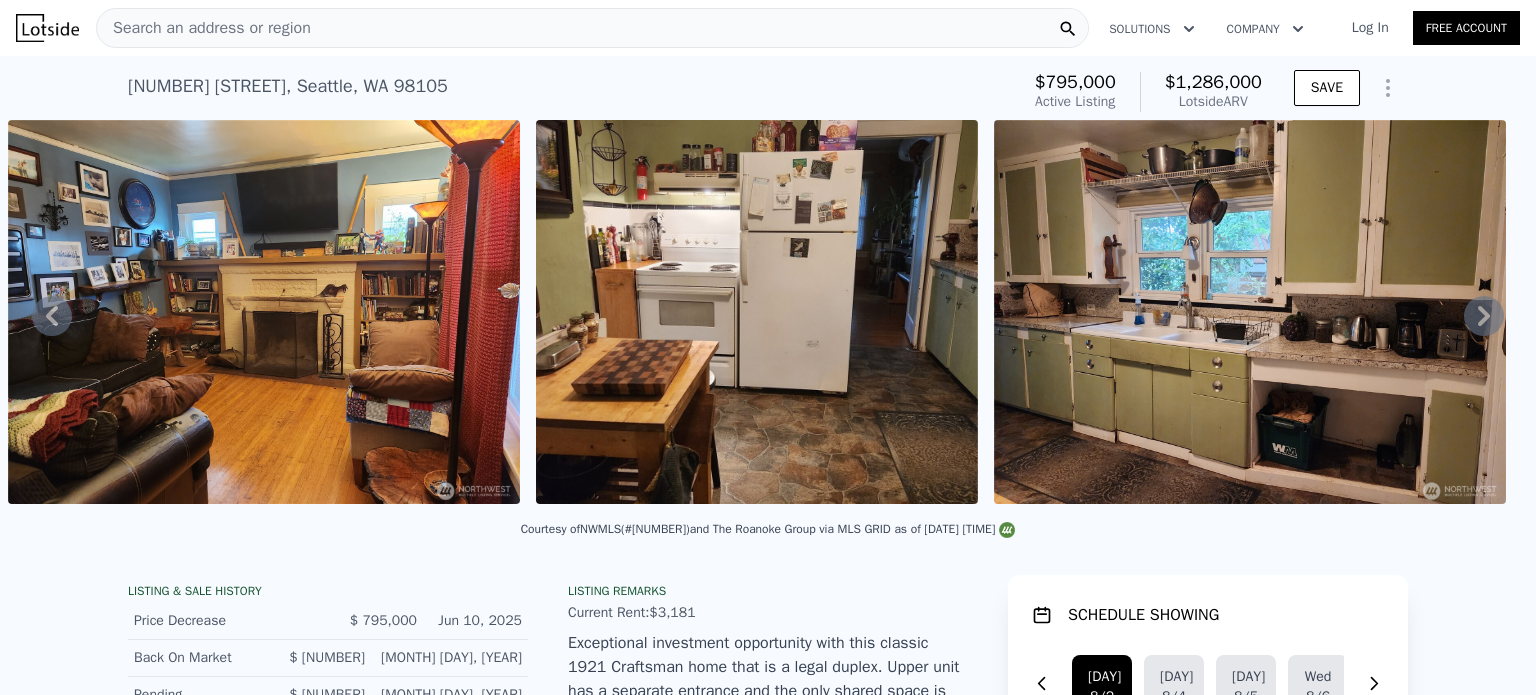 click 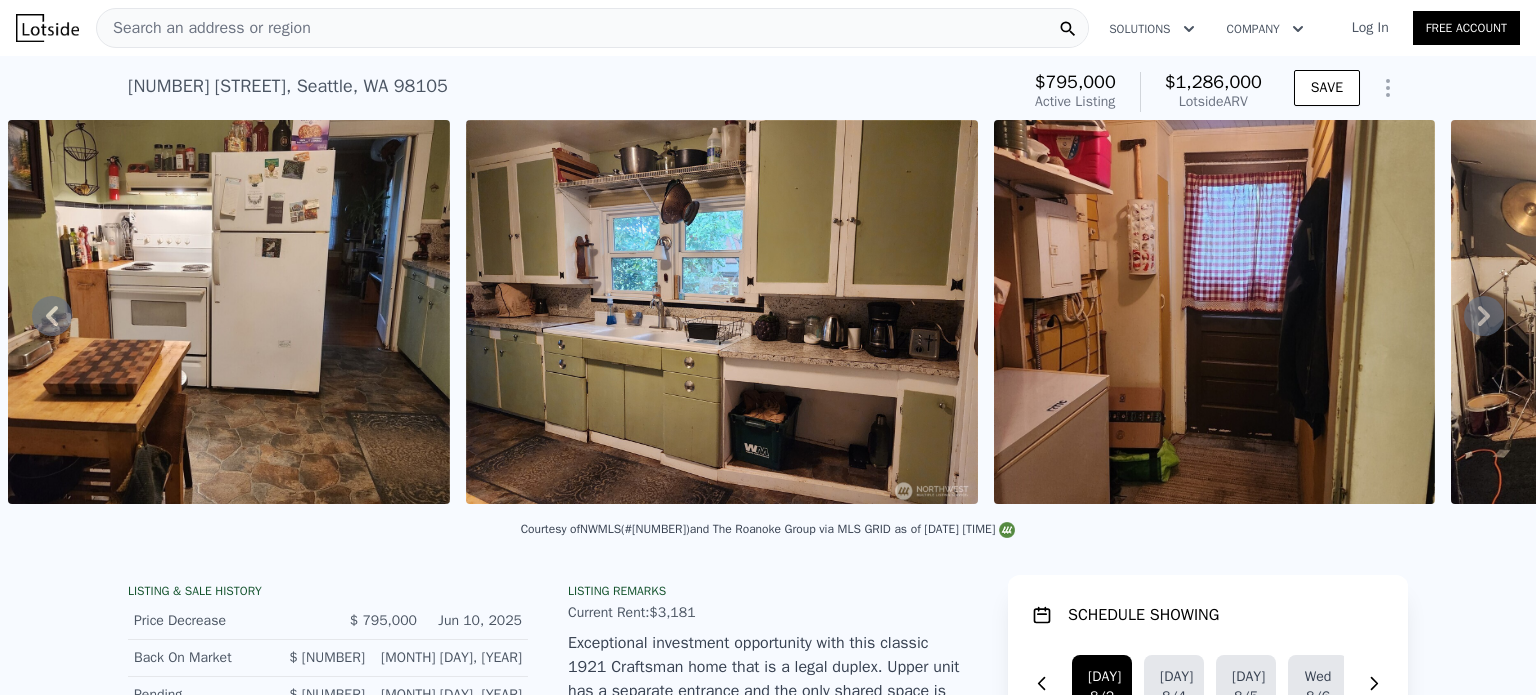 click 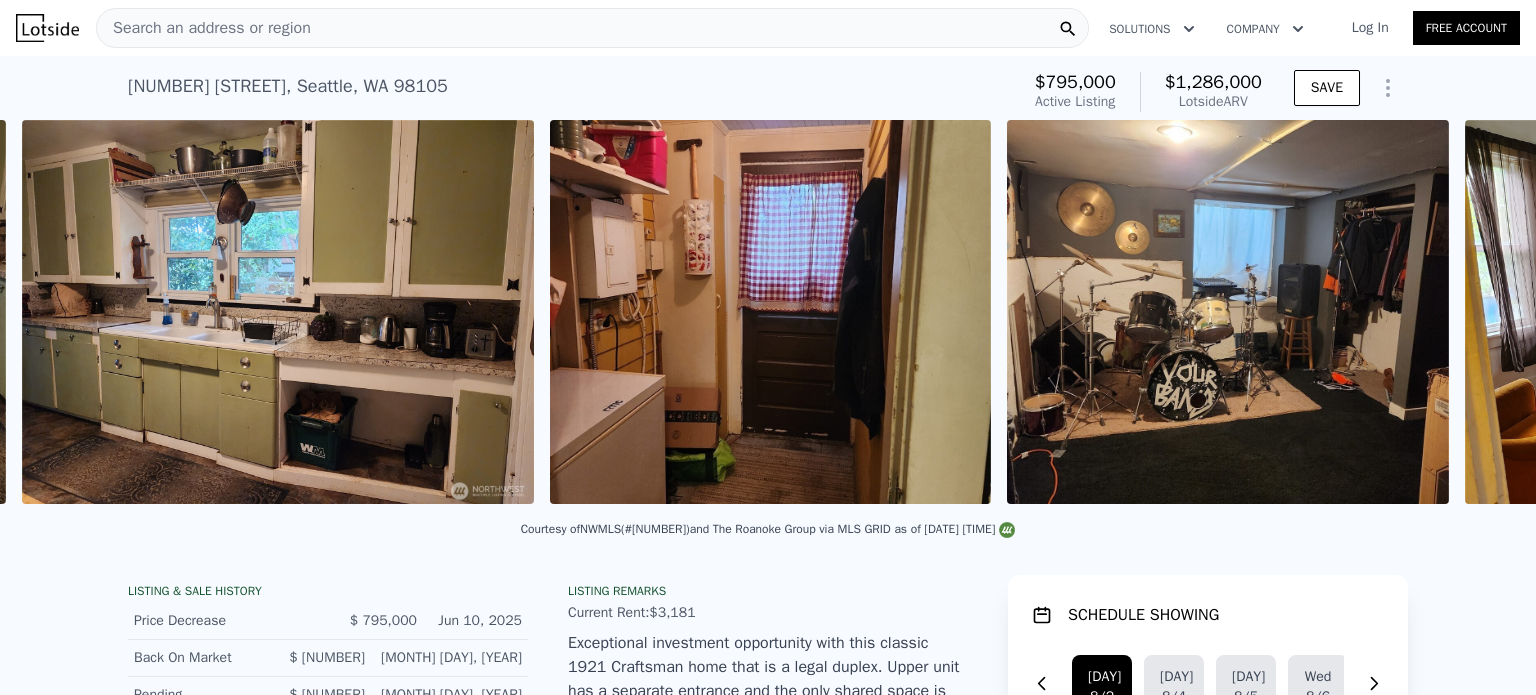 scroll, scrollTop: 0, scrollLeft: 4329, axis: horizontal 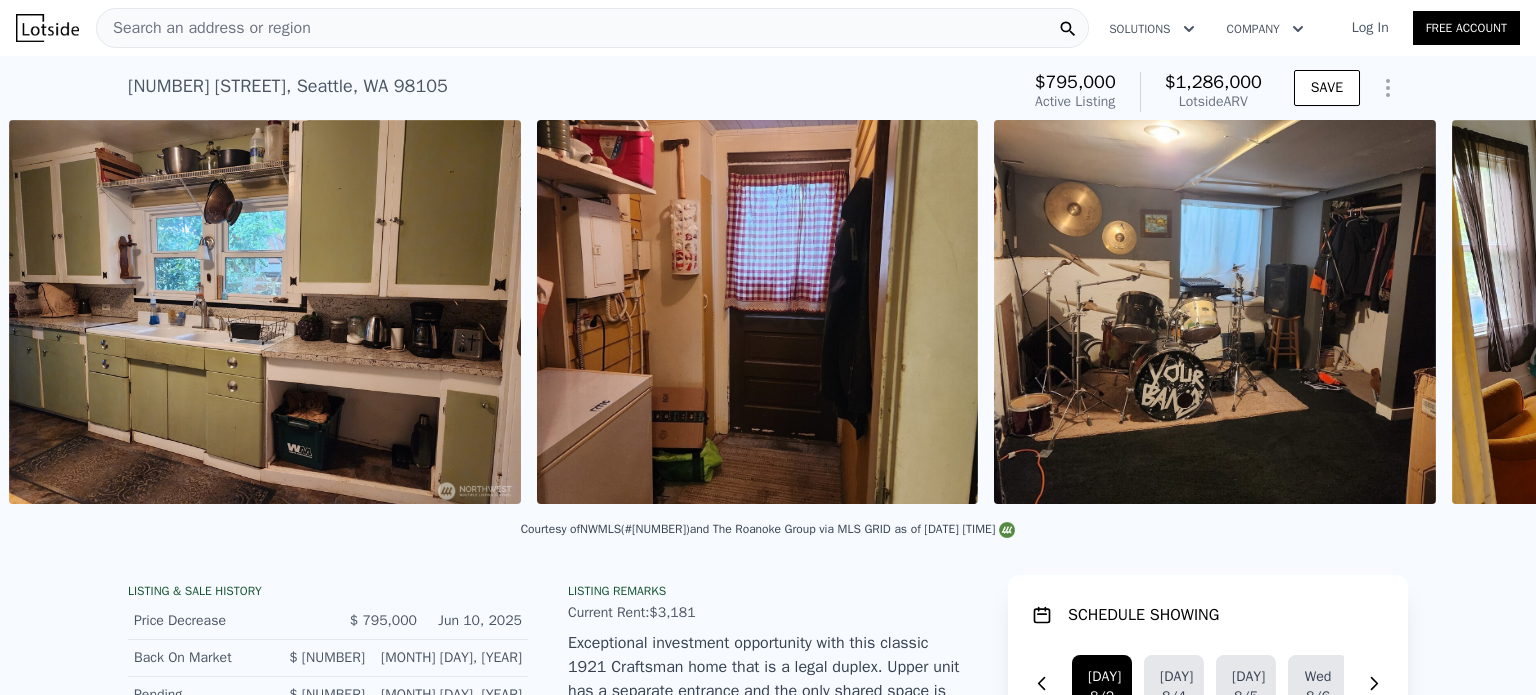 click on "•
+ −
•
+ − STREET VIEW Loading...   SATELLITE VIEW" at bounding box center [768, 315] 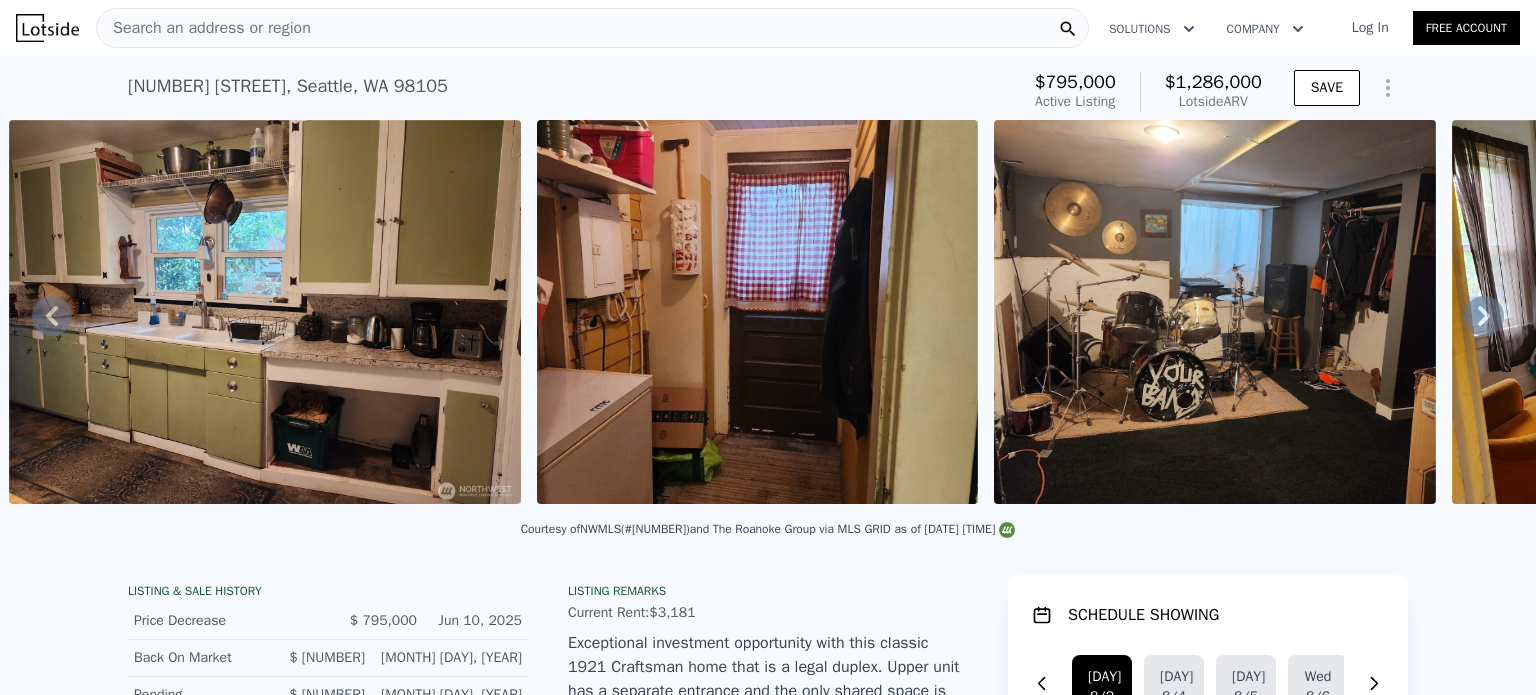 click 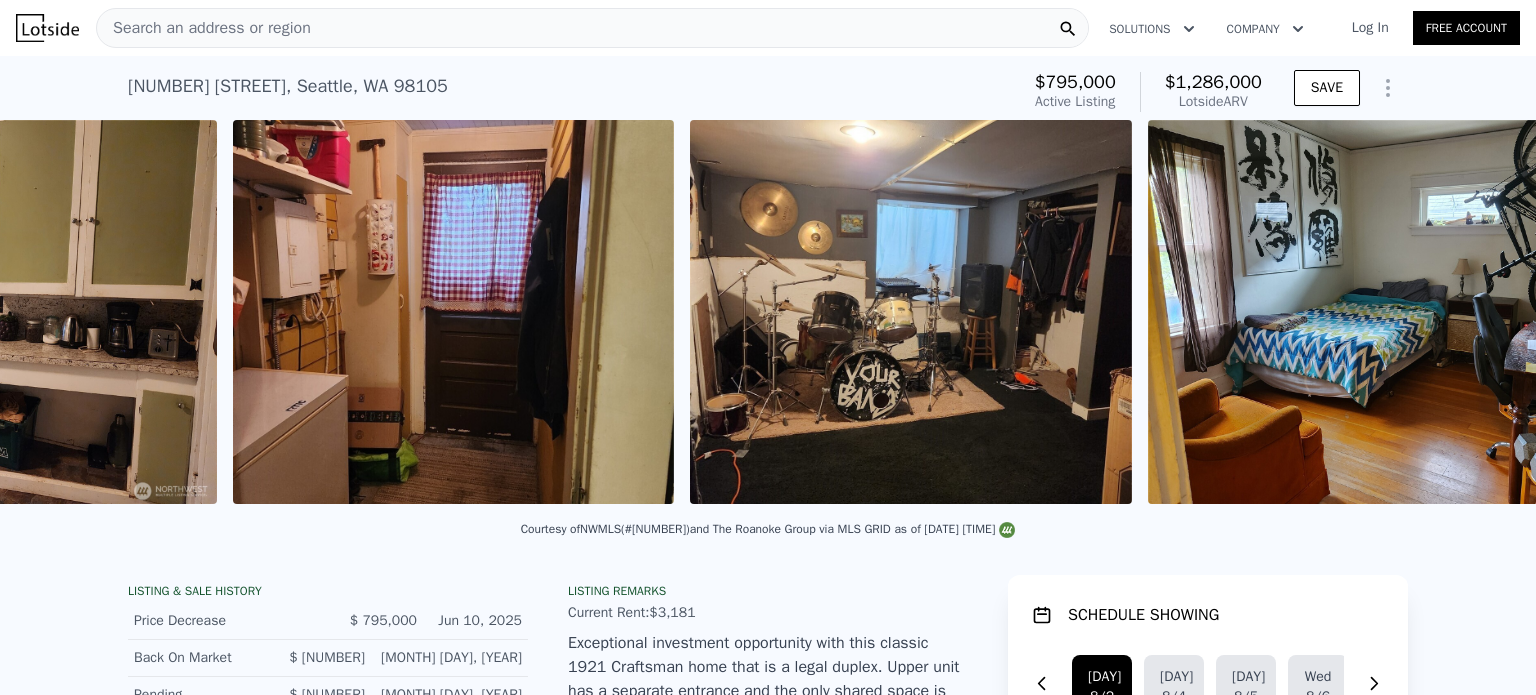 scroll, scrollTop: 0, scrollLeft: 4857, axis: horizontal 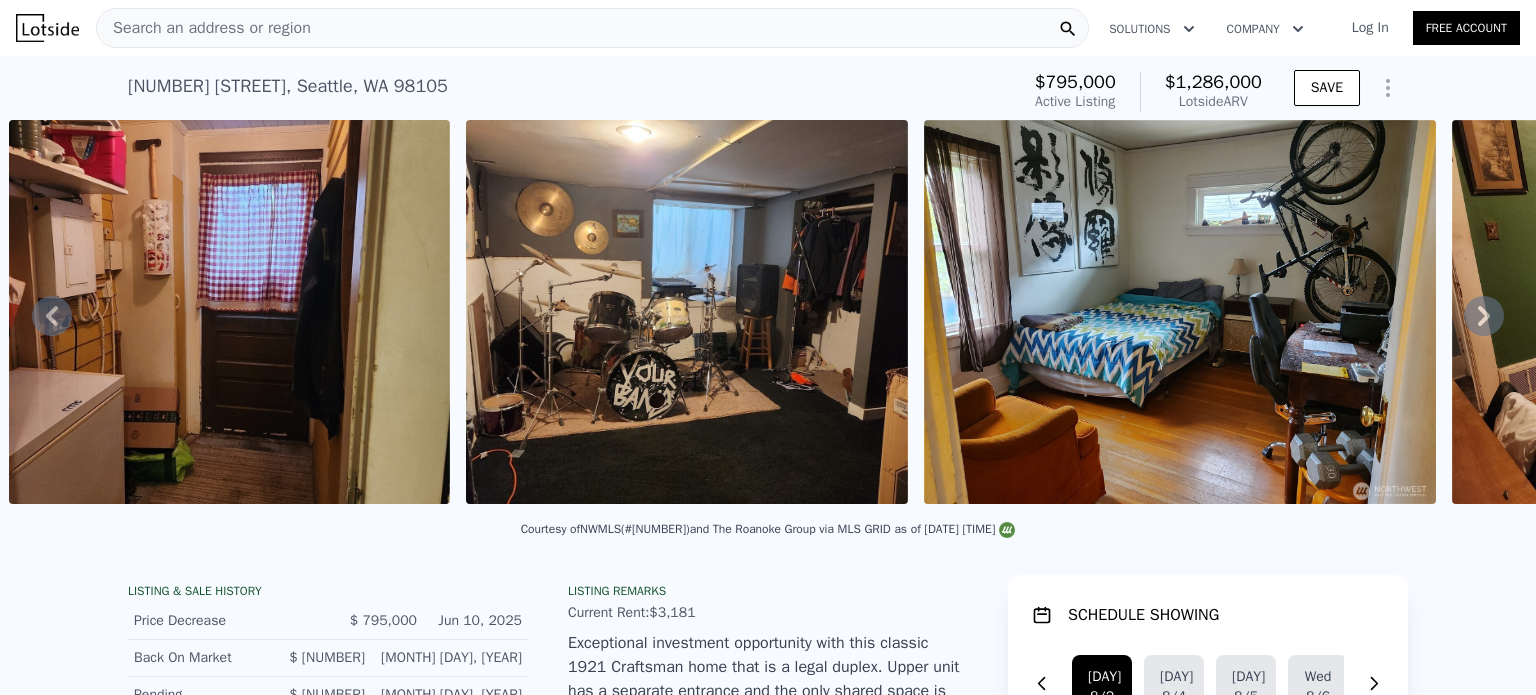 click on "Search an address or region" at bounding box center (592, 28) 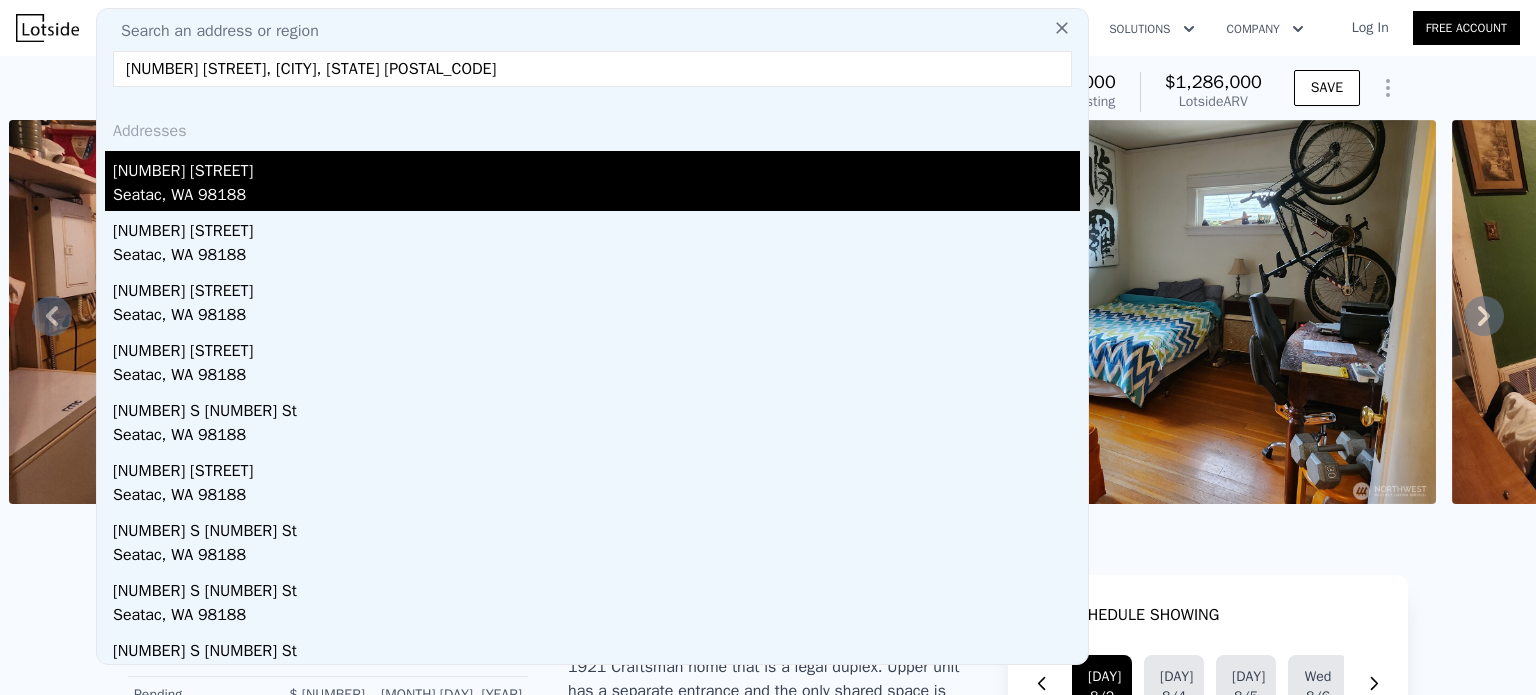 type on "[NUMBER] [STREET], [CITY], [STATE] [POSTAL_CODE]" 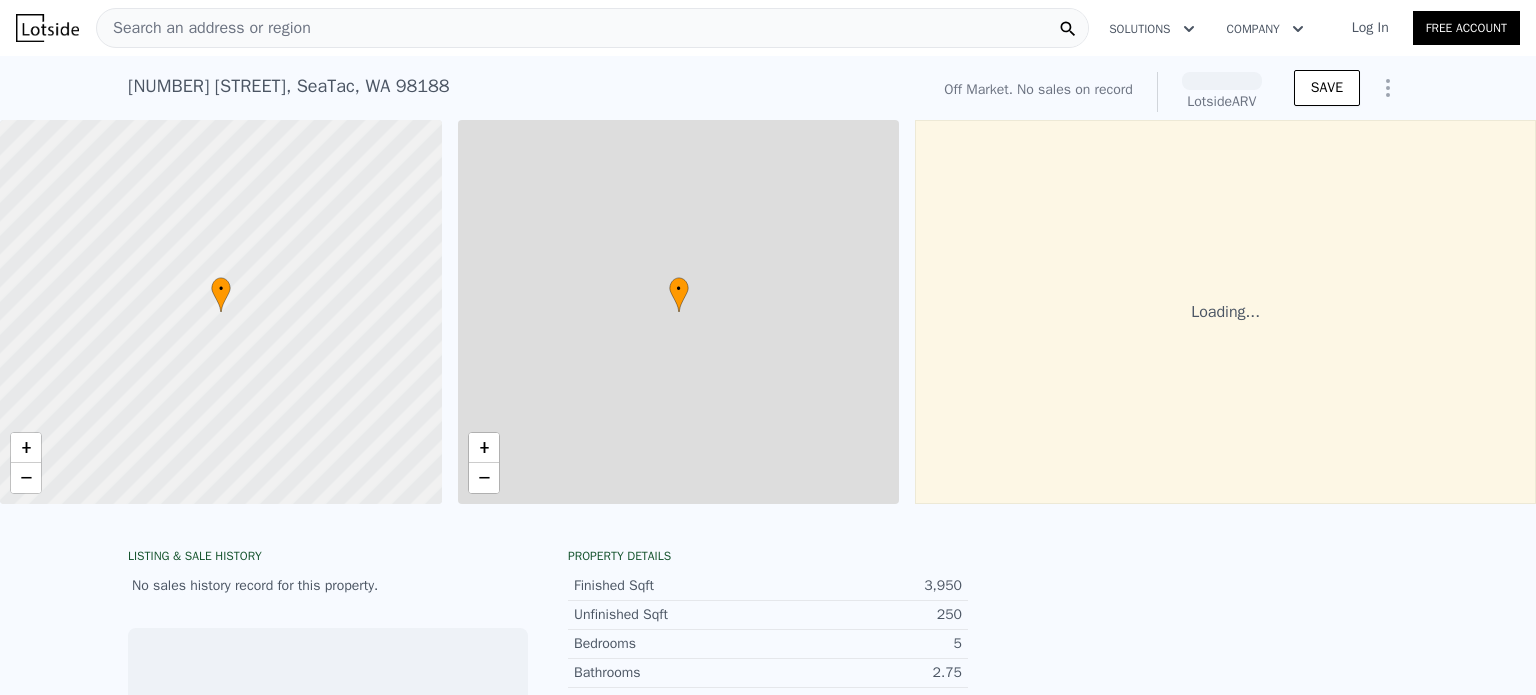 scroll, scrollTop: 0, scrollLeft: 8, axis: horizontal 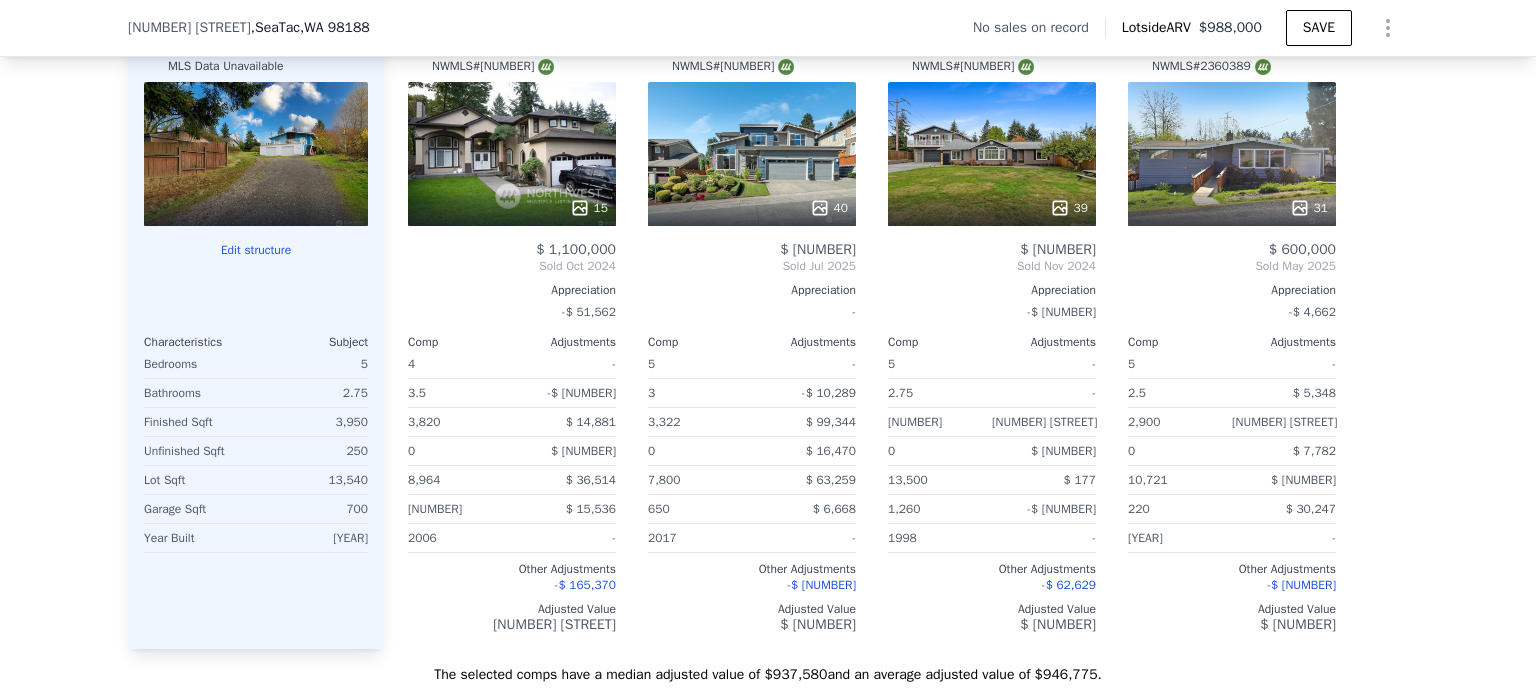 click on "31" at bounding box center (1232, 154) 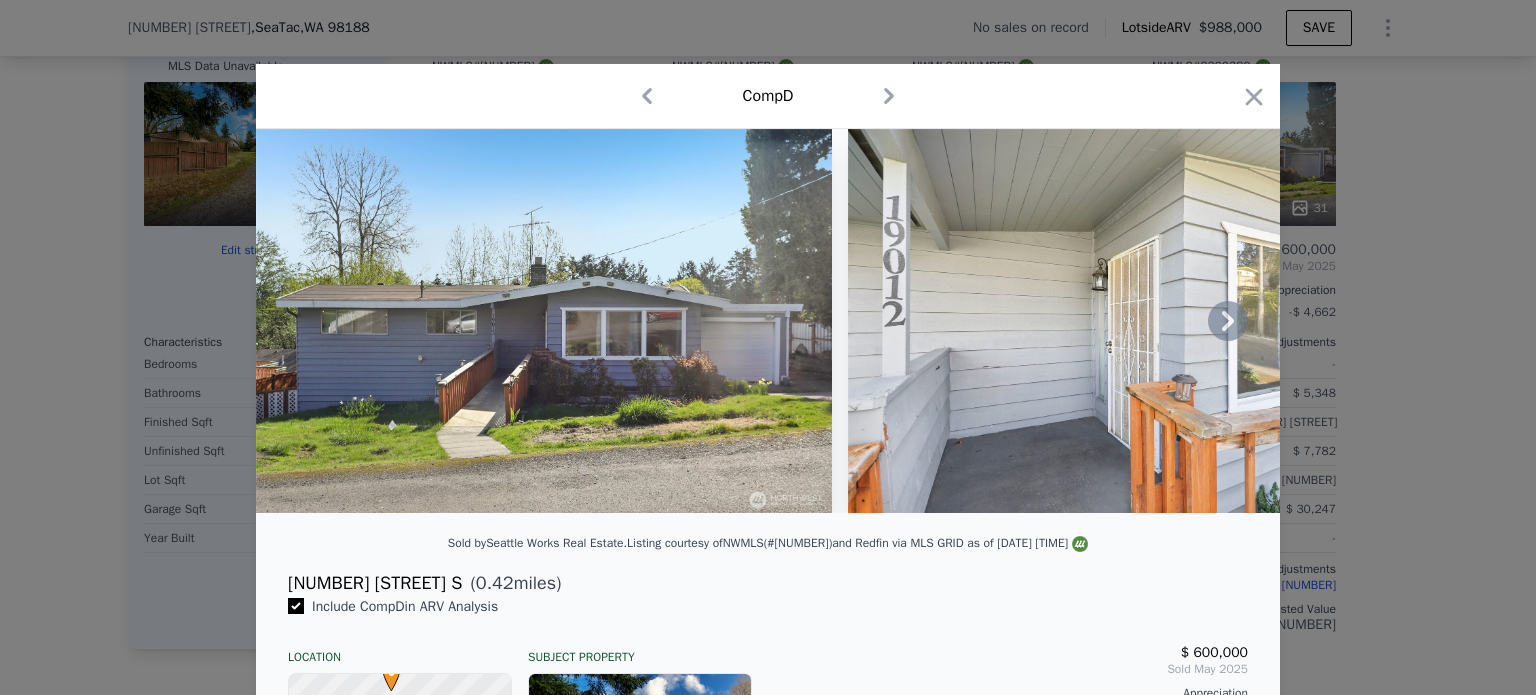 click 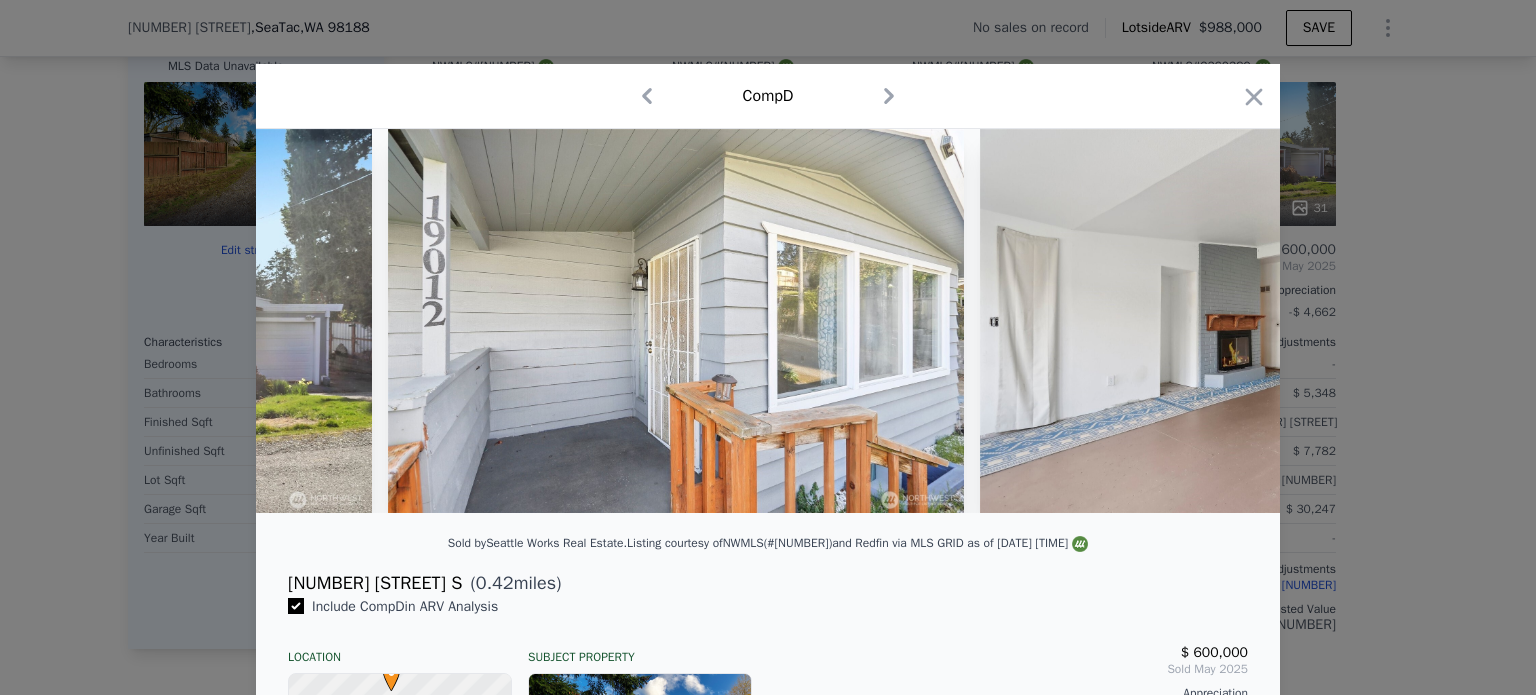 scroll, scrollTop: 0, scrollLeft: 480, axis: horizontal 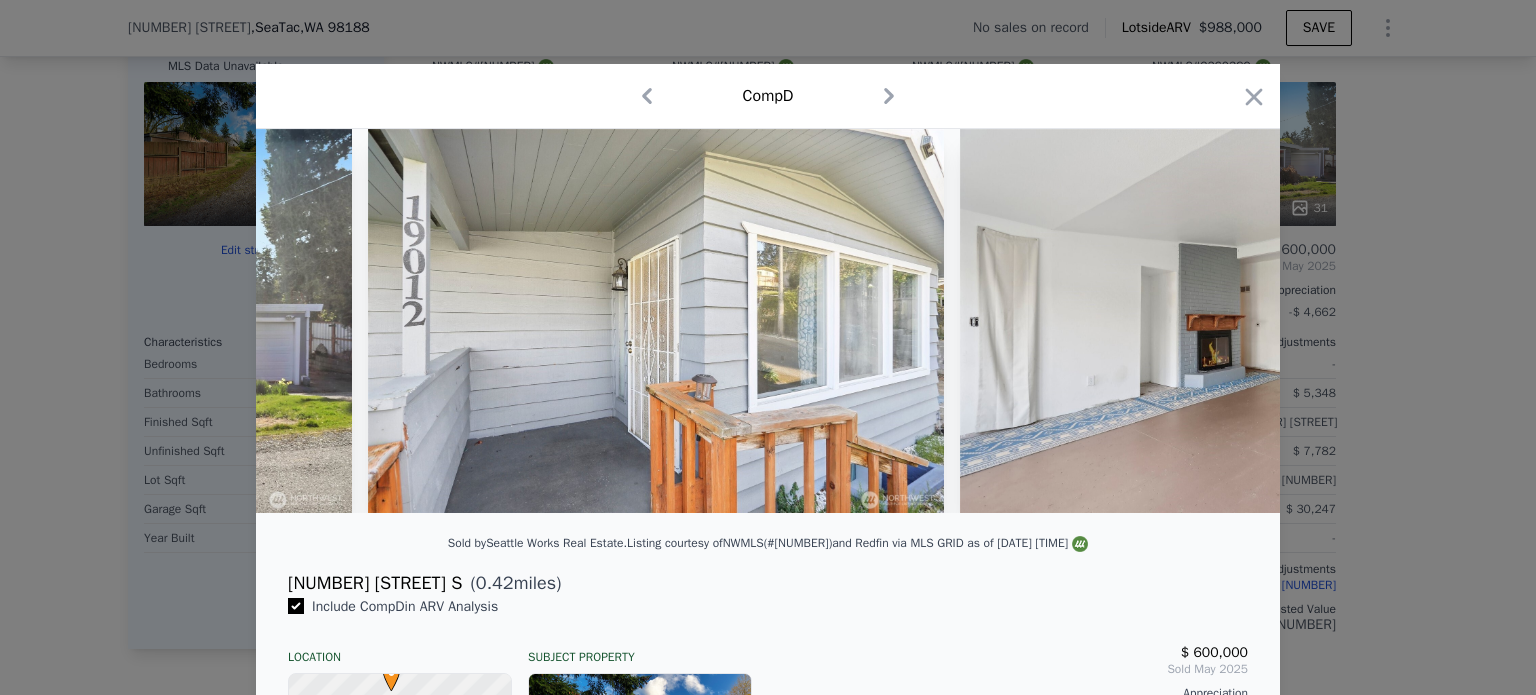 click at bounding box center (1248, 321) 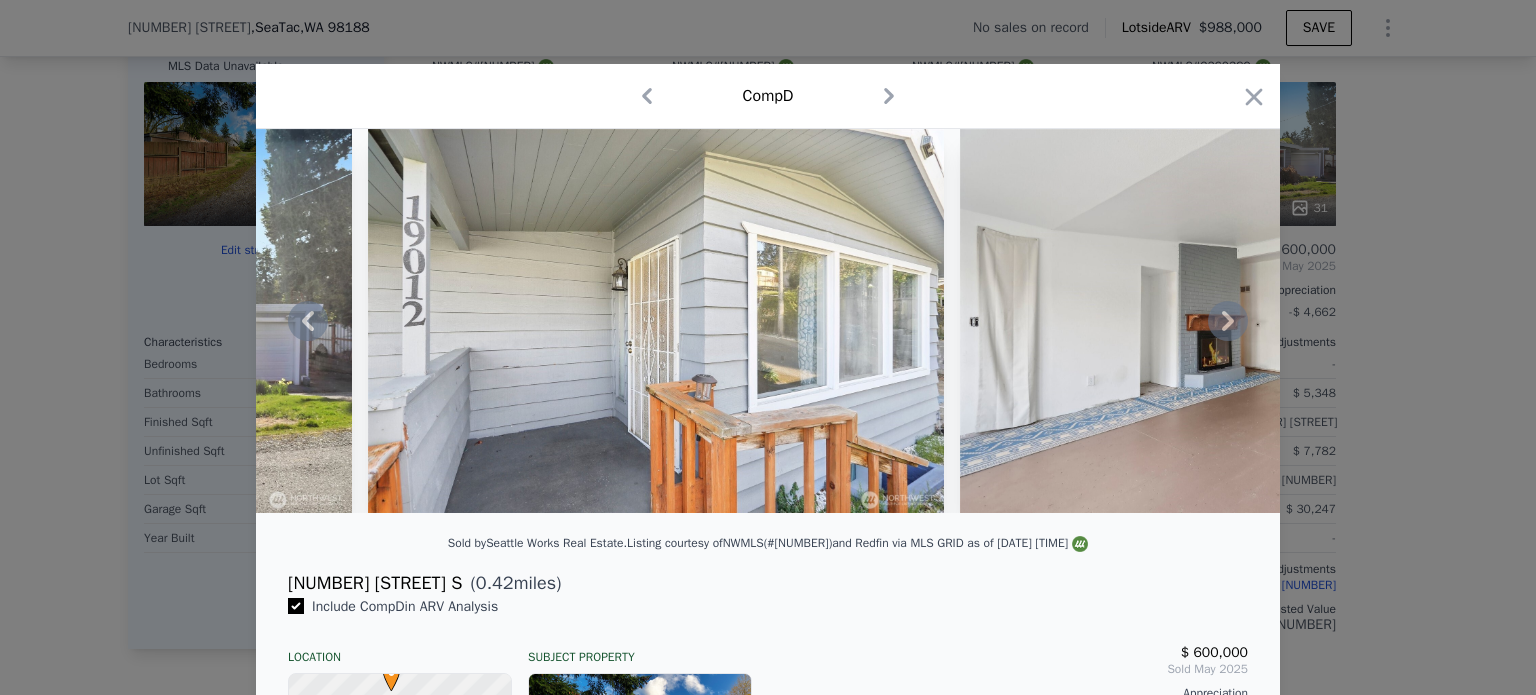 click 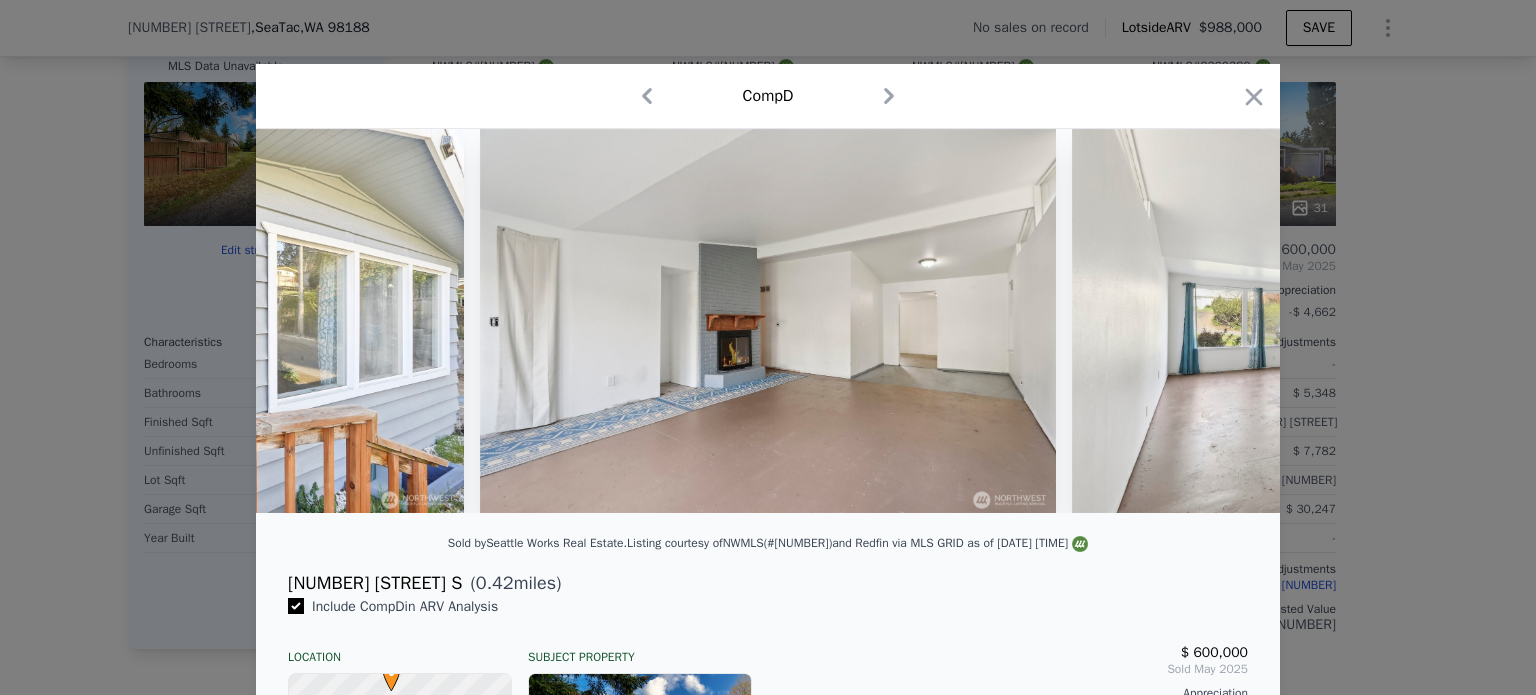 click at bounding box center (1360, 321) 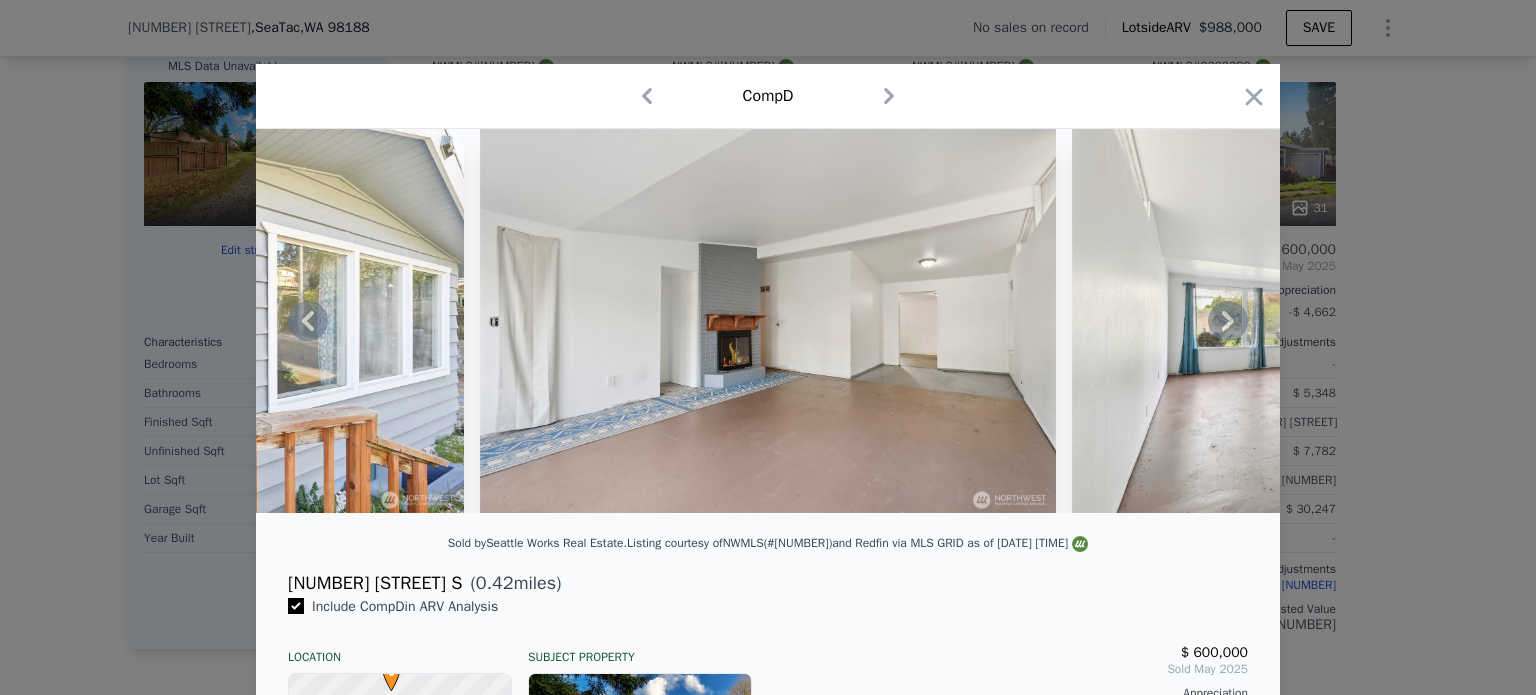 click 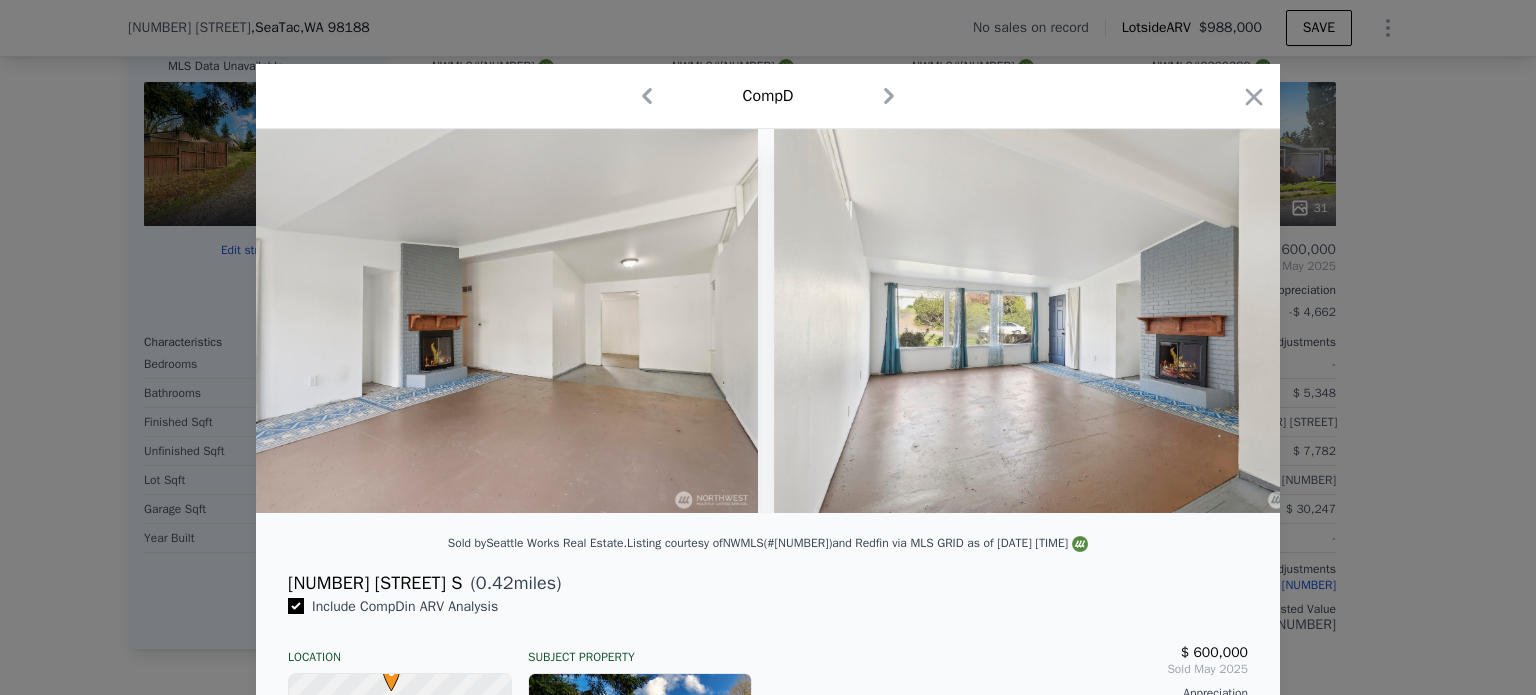 scroll, scrollTop: 0, scrollLeft: 1440, axis: horizontal 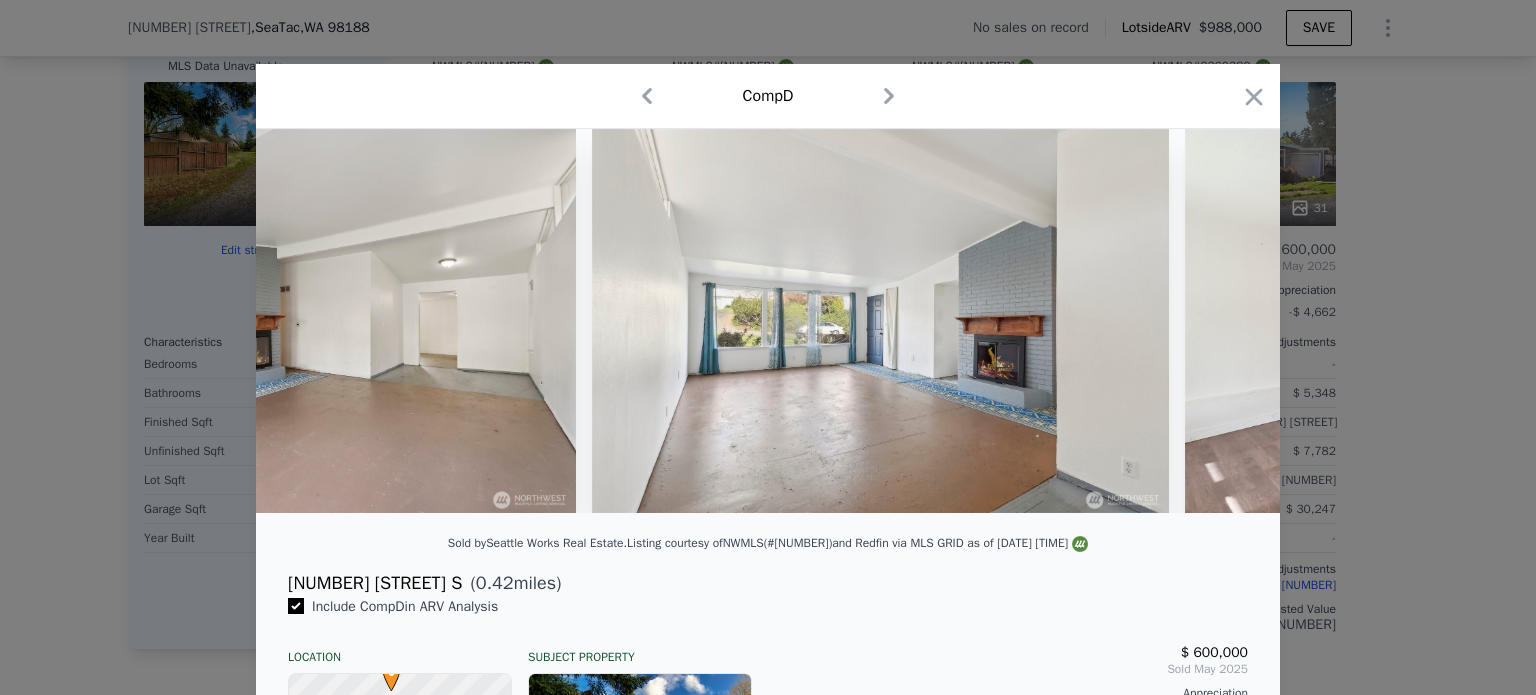 click at bounding box center (768, 321) 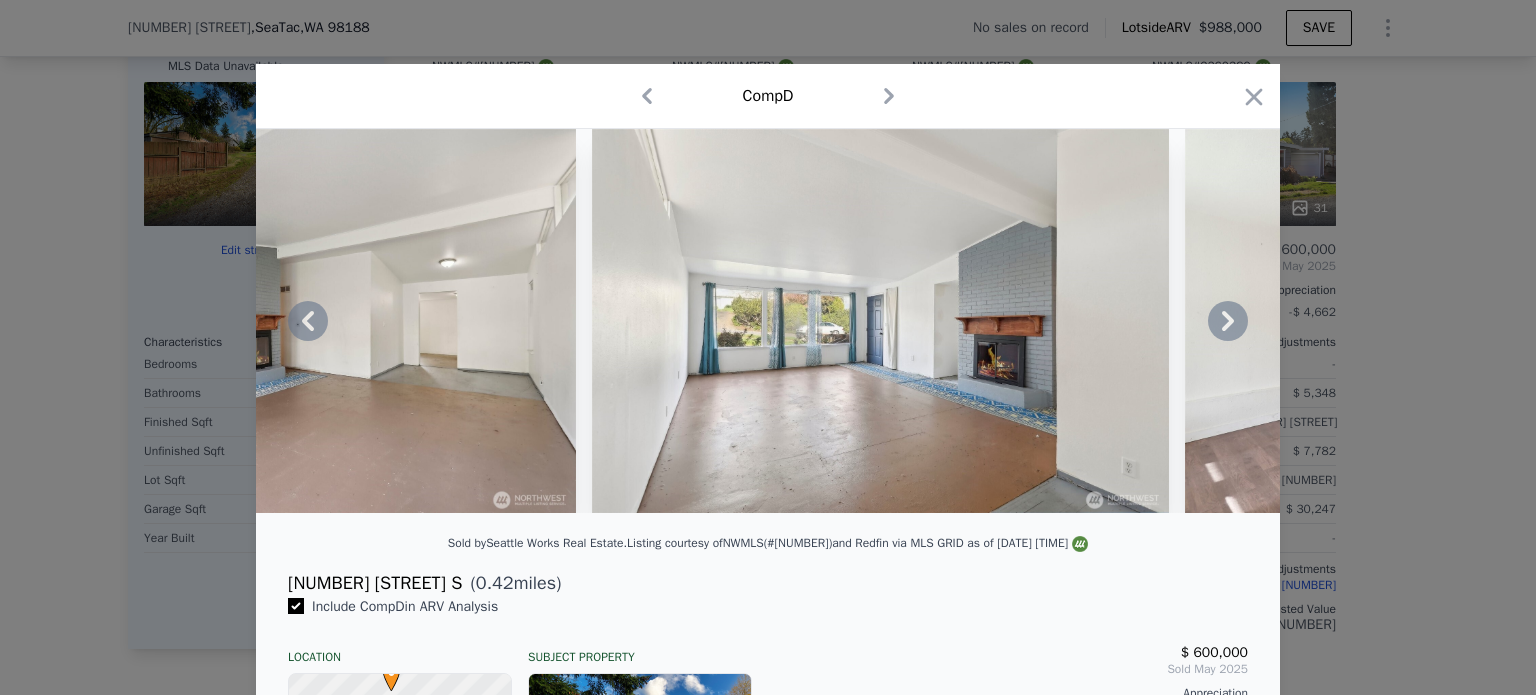 click 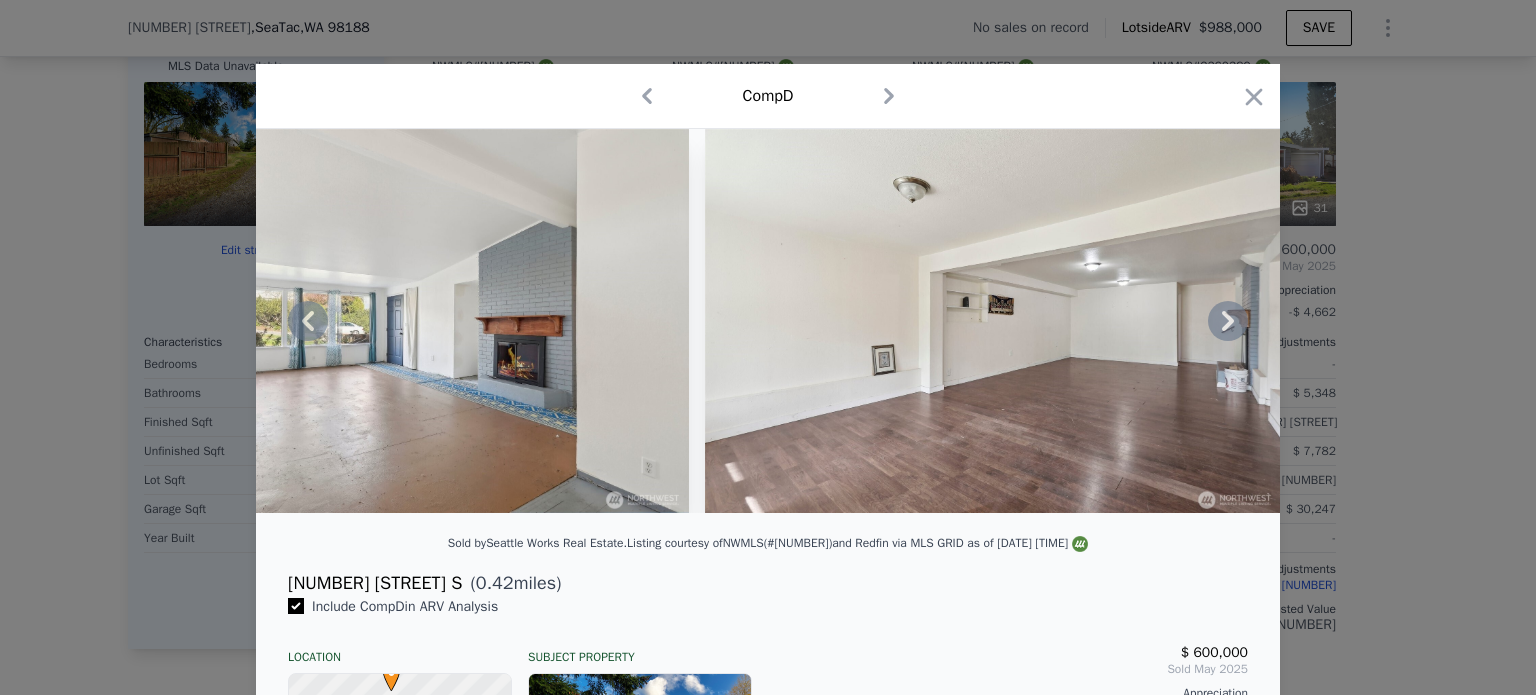 click 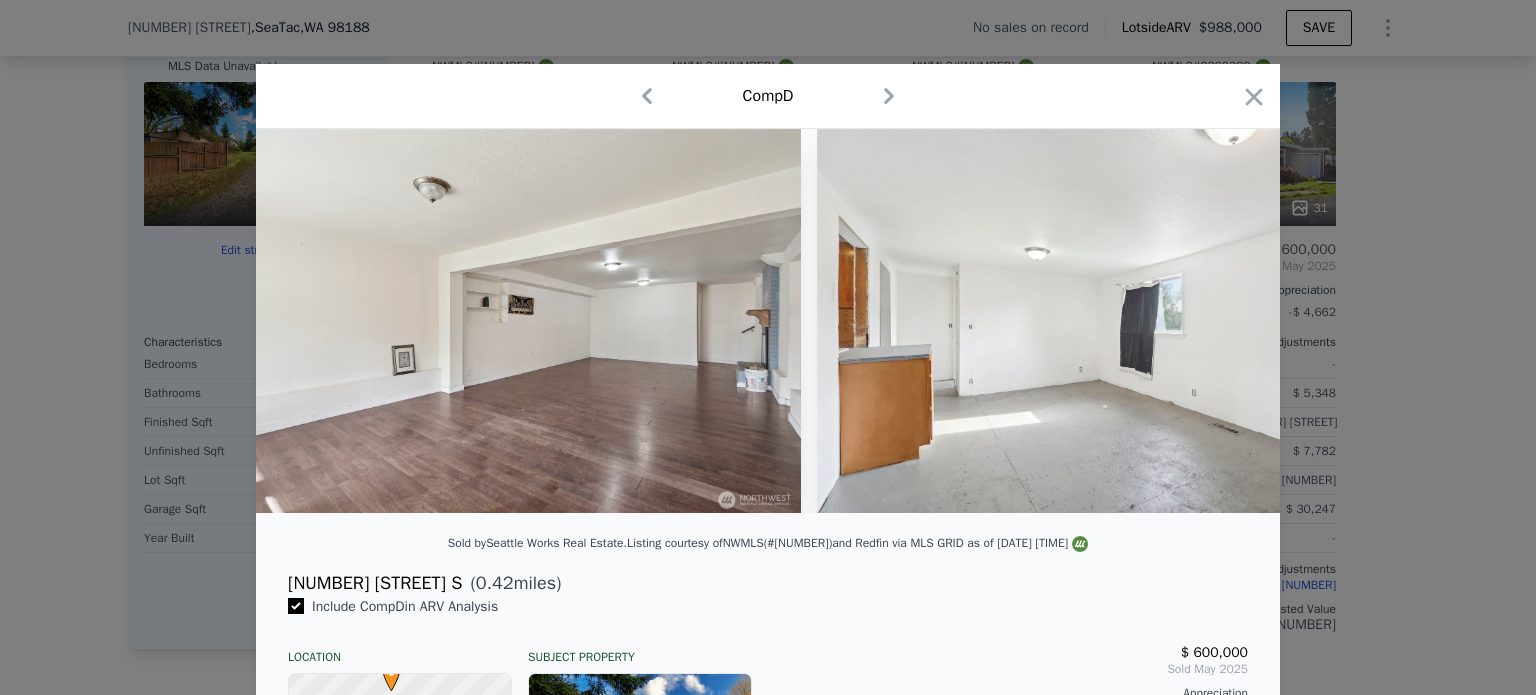 click at bounding box center (768, 321) 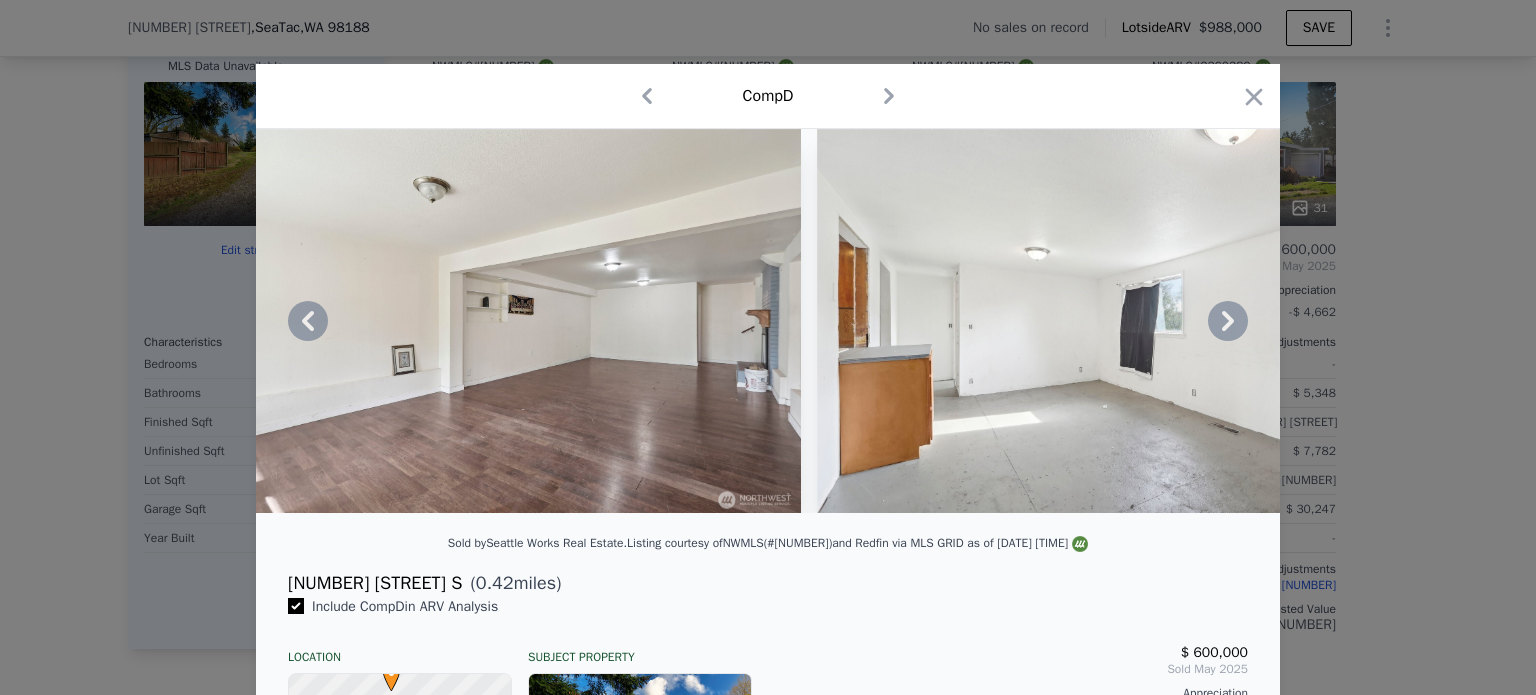 click 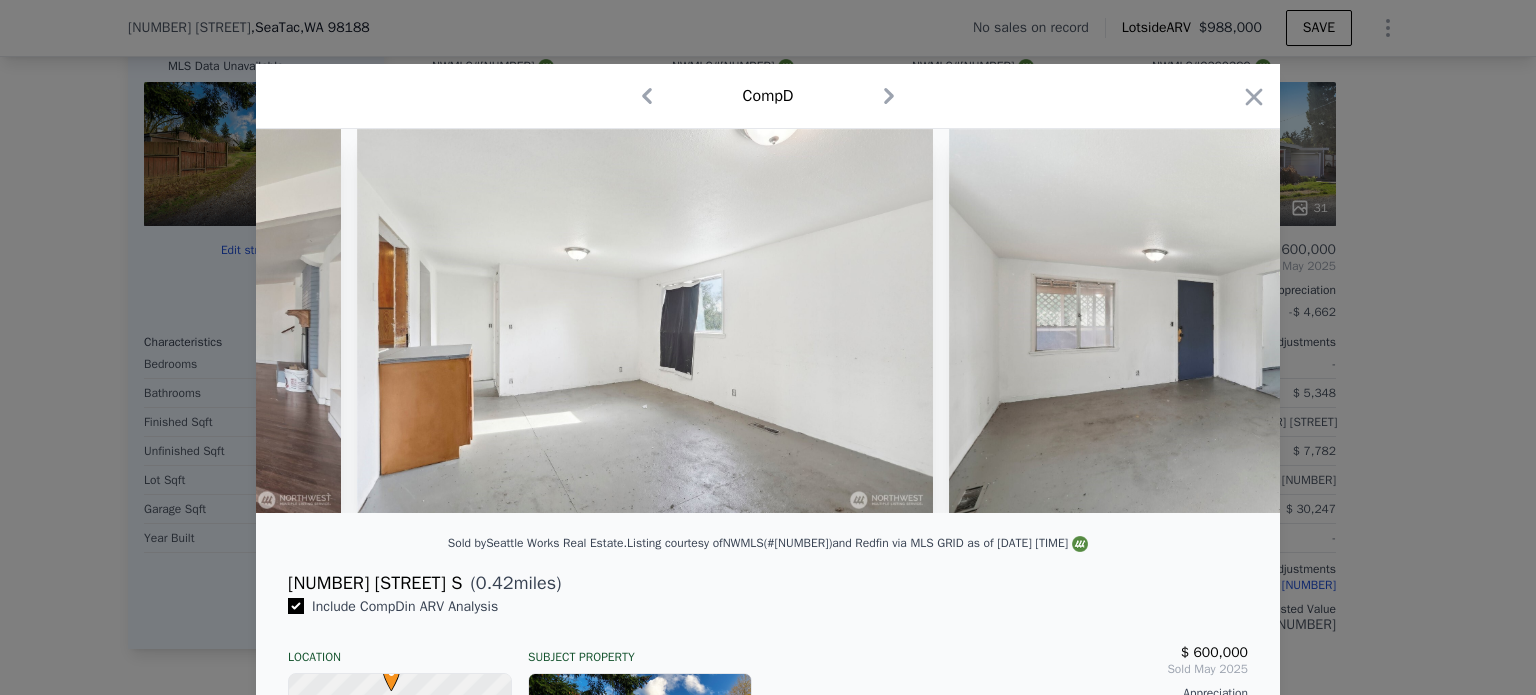scroll, scrollTop: 0, scrollLeft: 2880, axis: horizontal 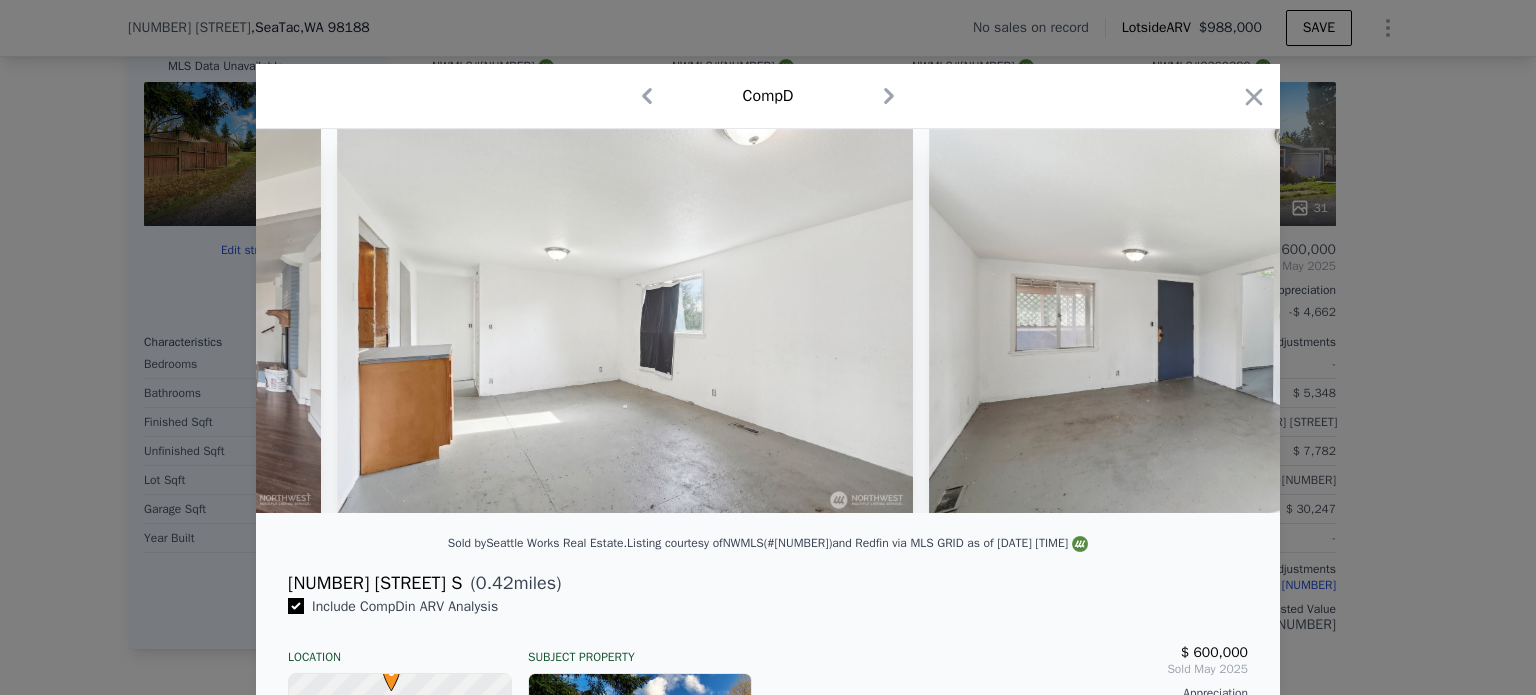 click at bounding box center [768, 321] 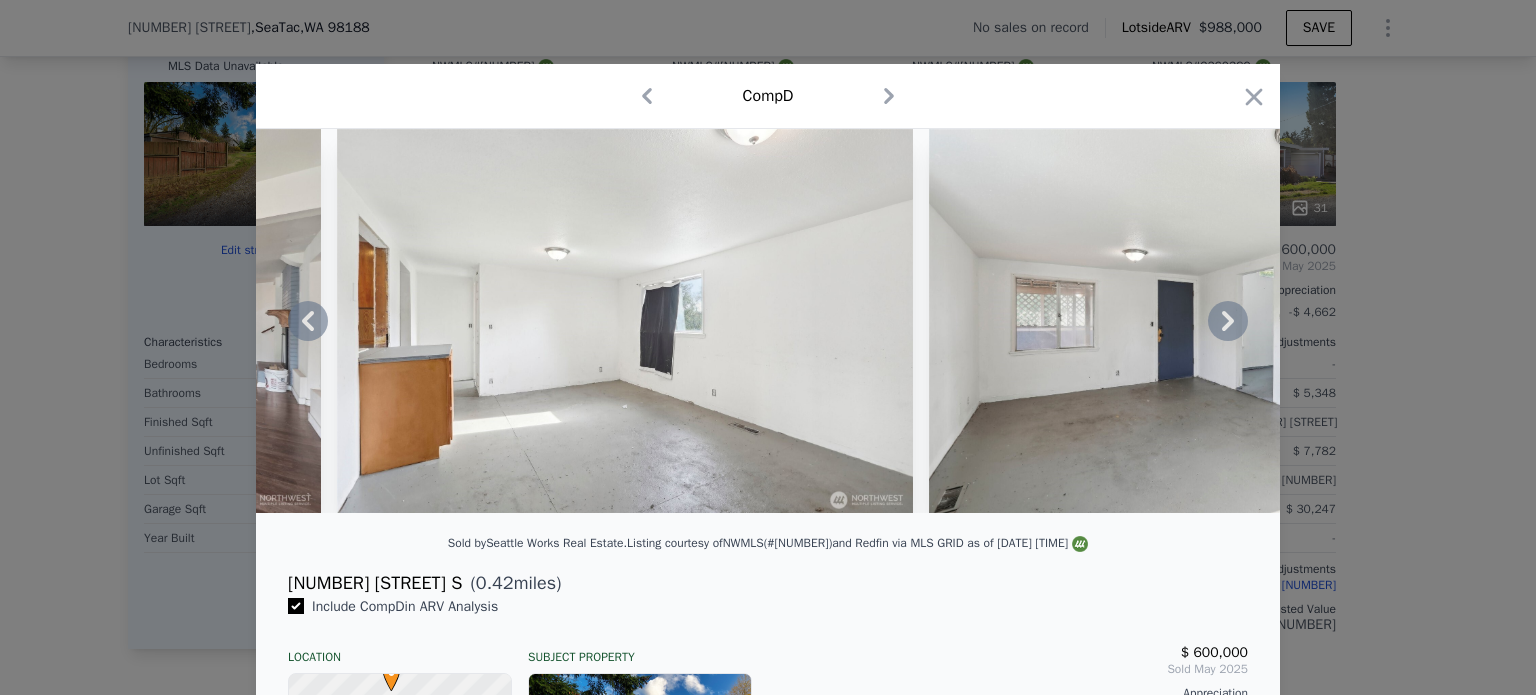 click 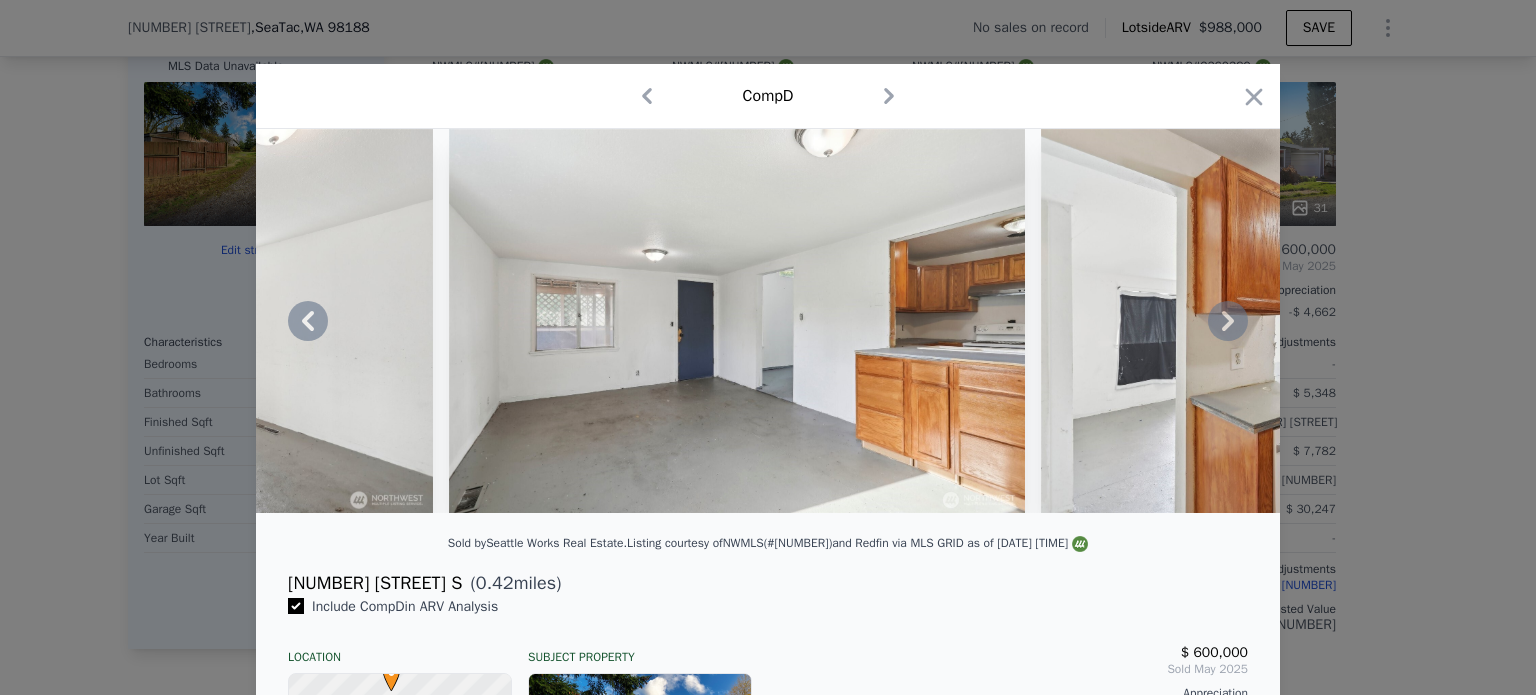 click 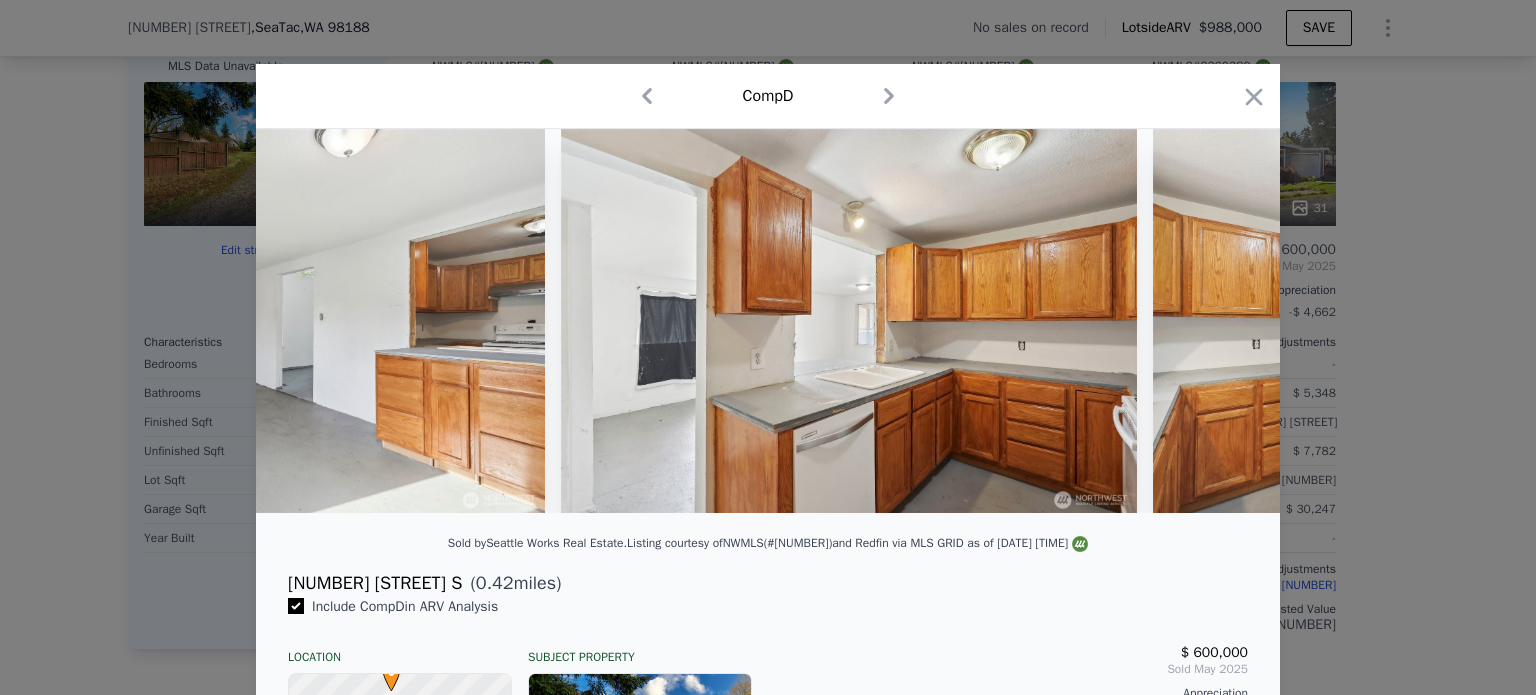 click at bounding box center (1441, 321) 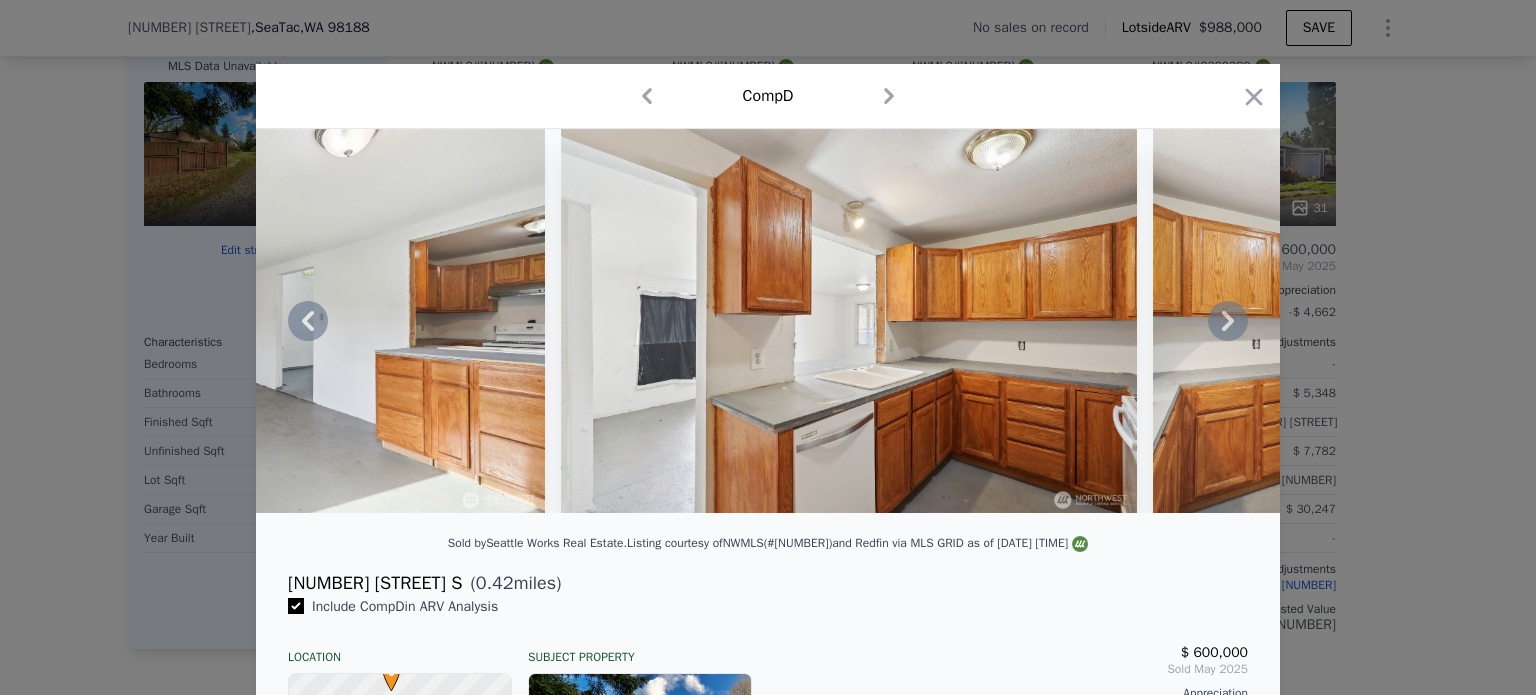 click 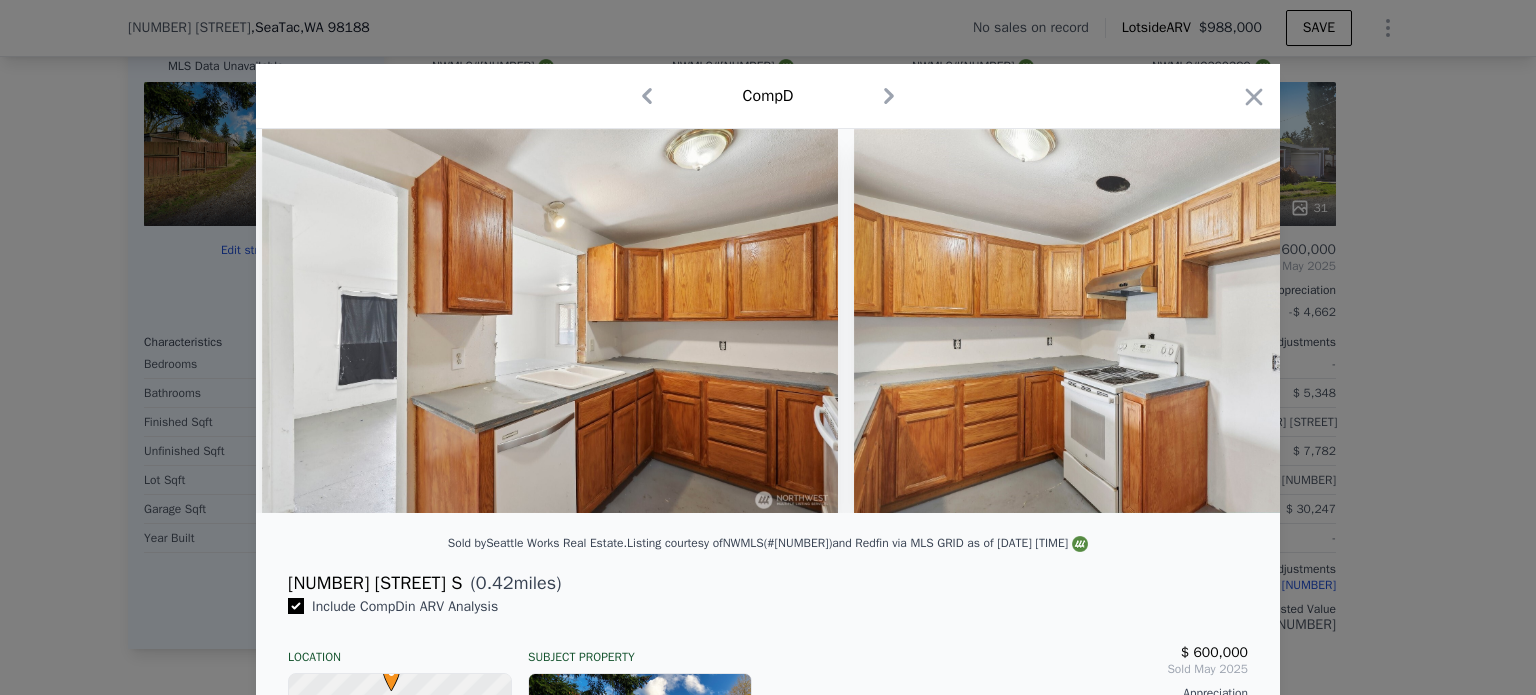 scroll, scrollTop: 0, scrollLeft: 4320, axis: horizontal 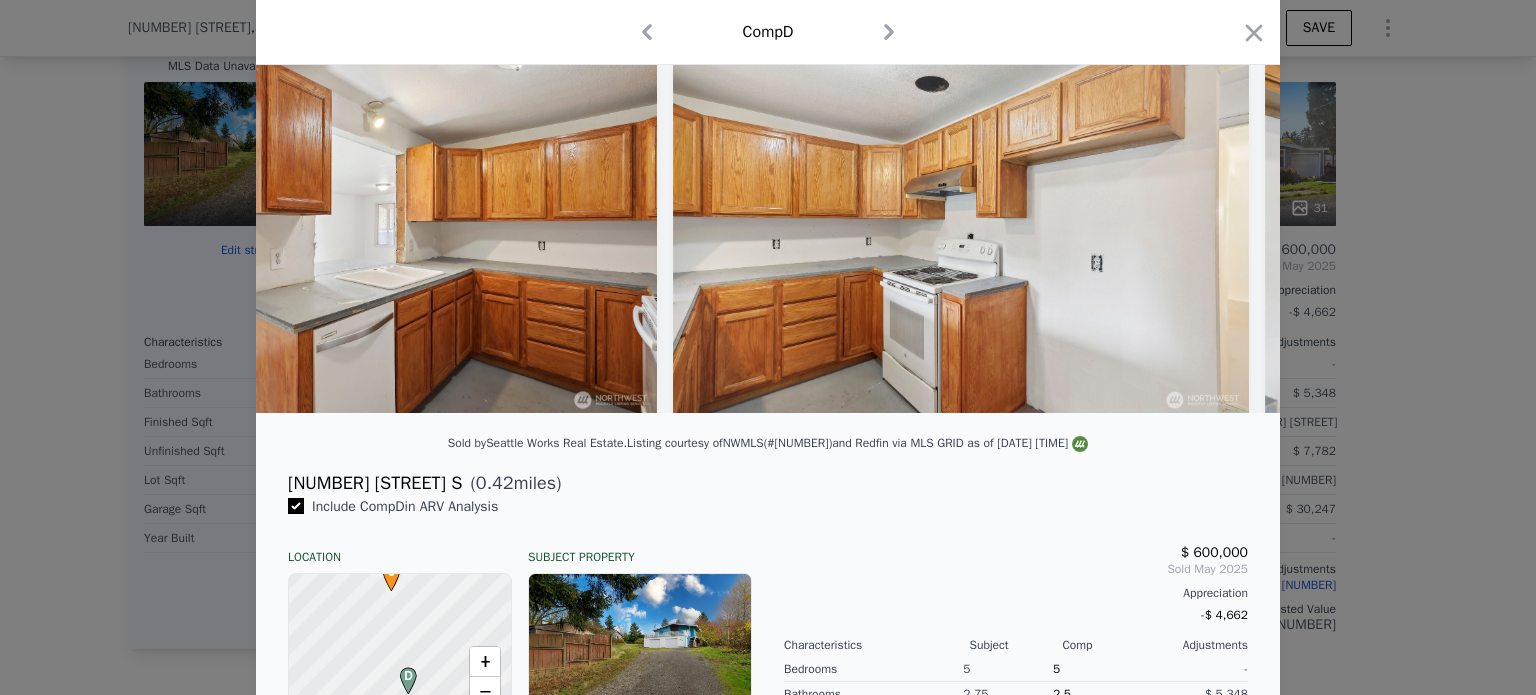 drag, startPoint x: 1248, startPoint y: 34, endPoint x: 1230, endPoint y: 148, distance: 115.41231 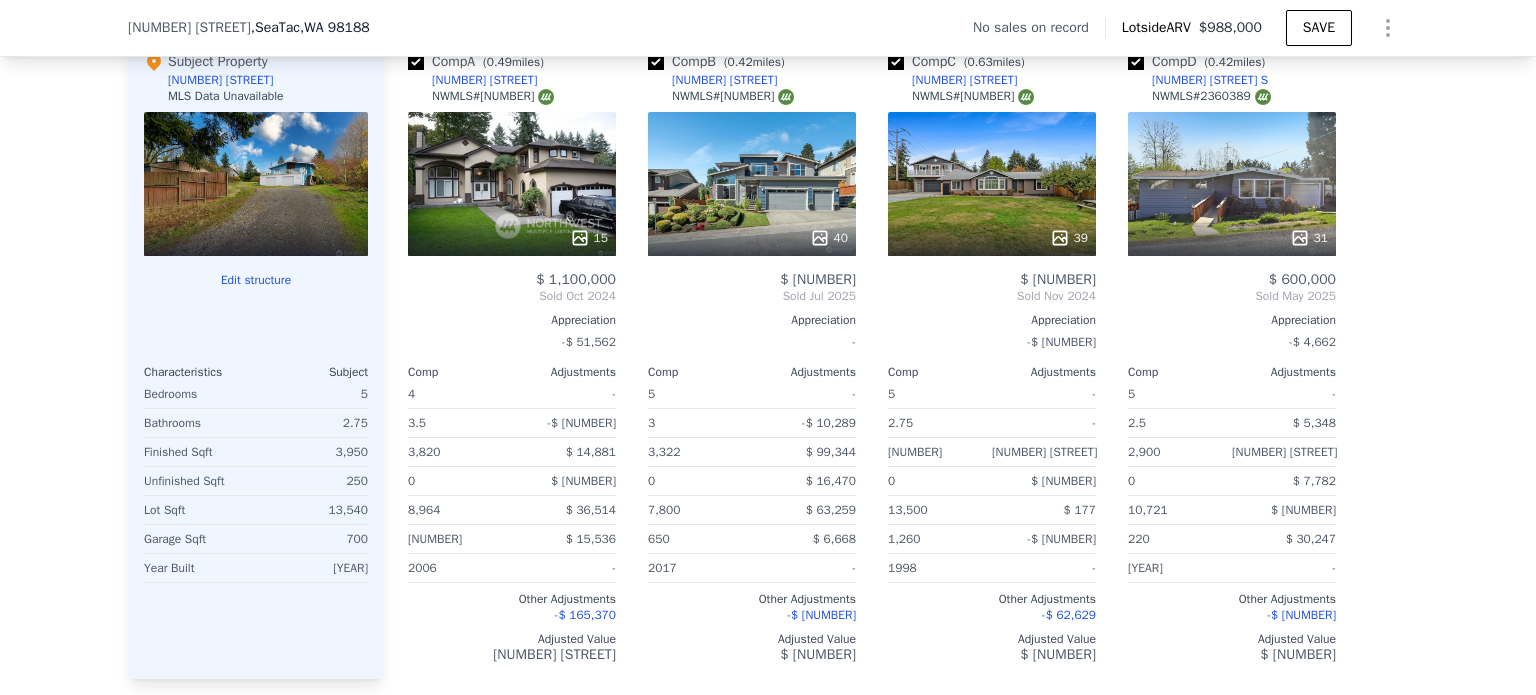 scroll, scrollTop: 1892, scrollLeft: 0, axis: vertical 